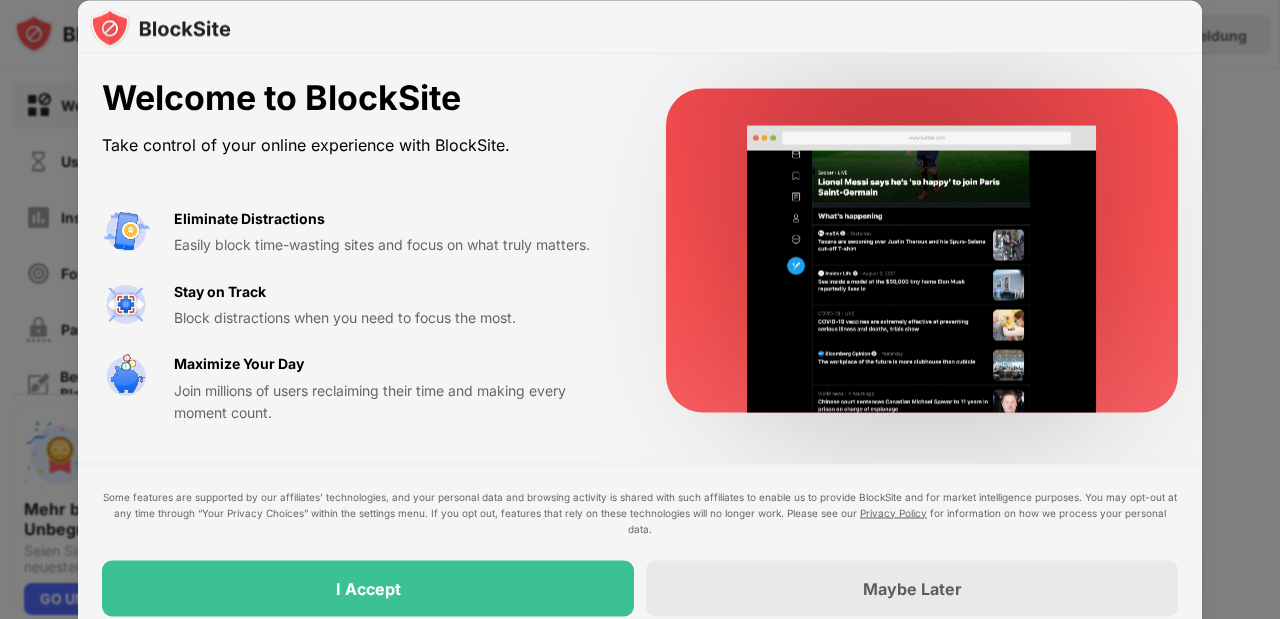 scroll, scrollTop: 0, scrollLeft: 0, axis: both 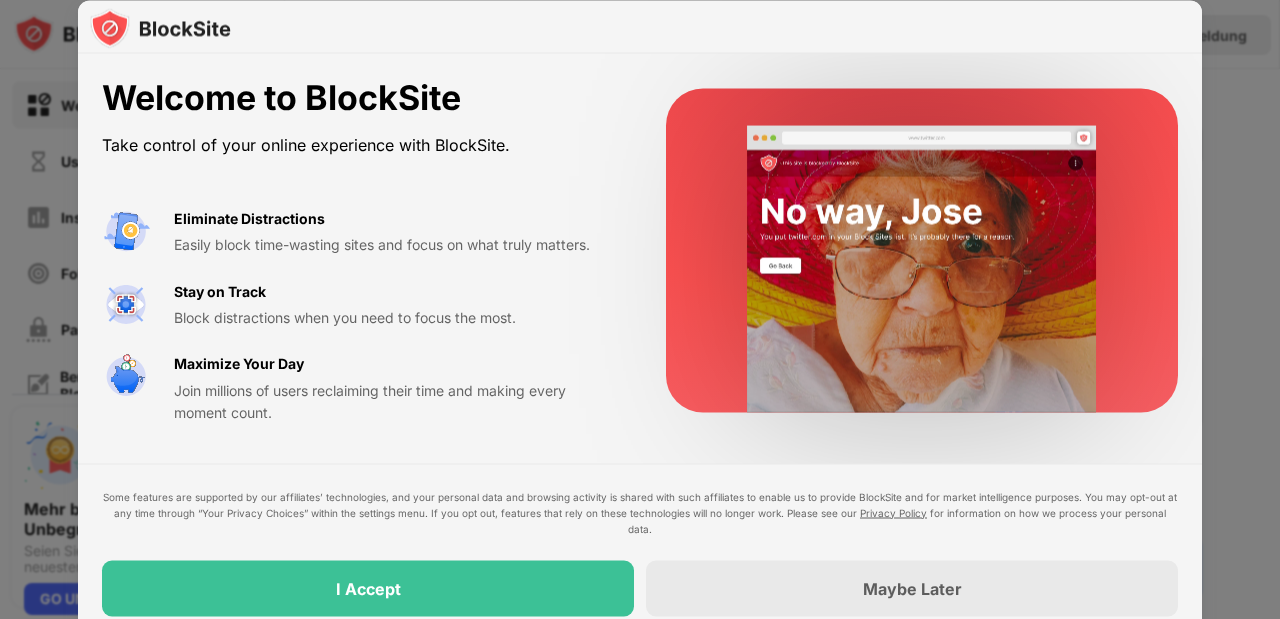 click at bounding box center [922, 251] 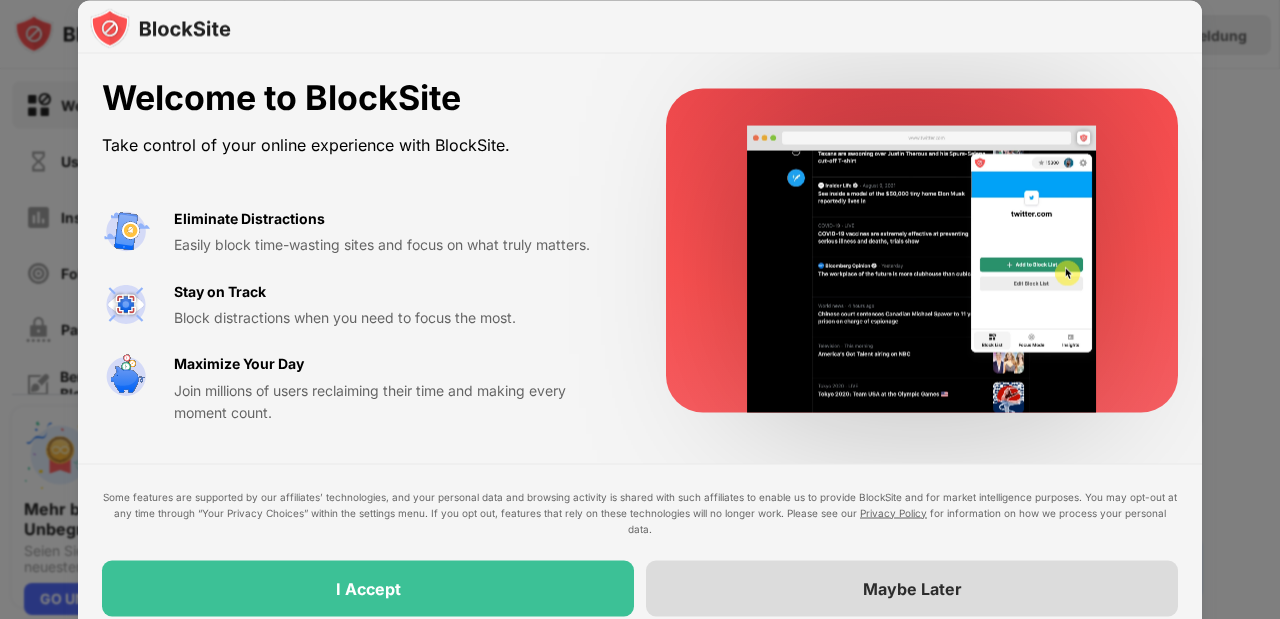 click on "Maybe Later" at bounding box center (912, 588) 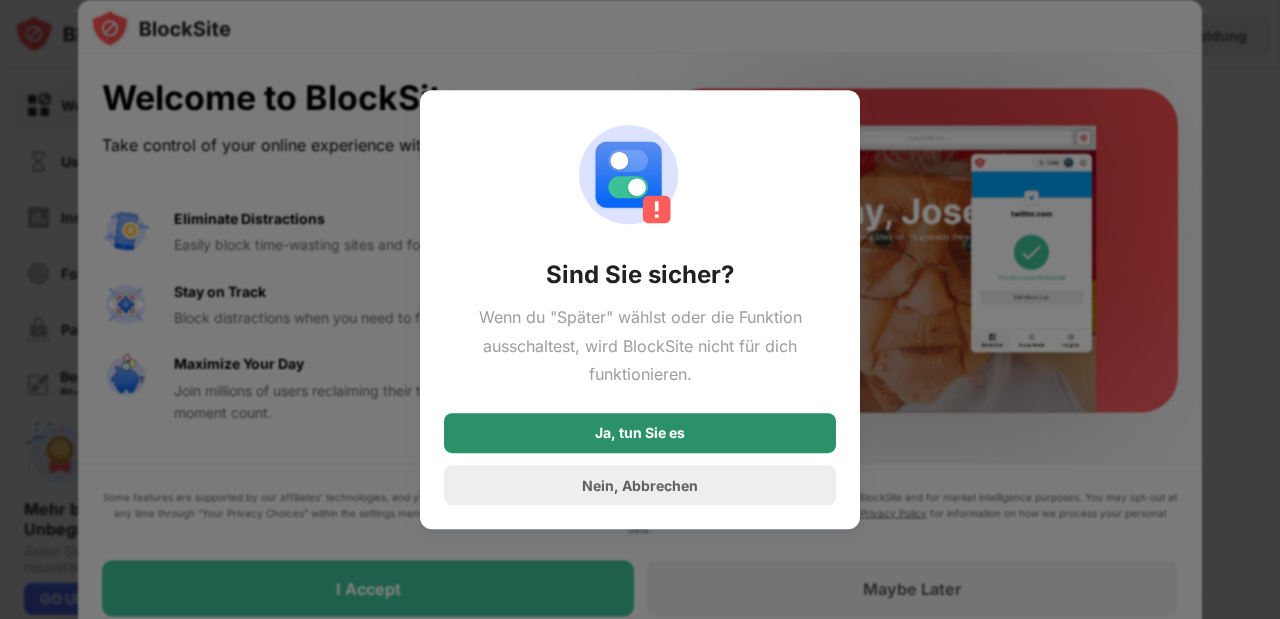 click on "Ja, tun Sie es" at bounding box center (640, 433) 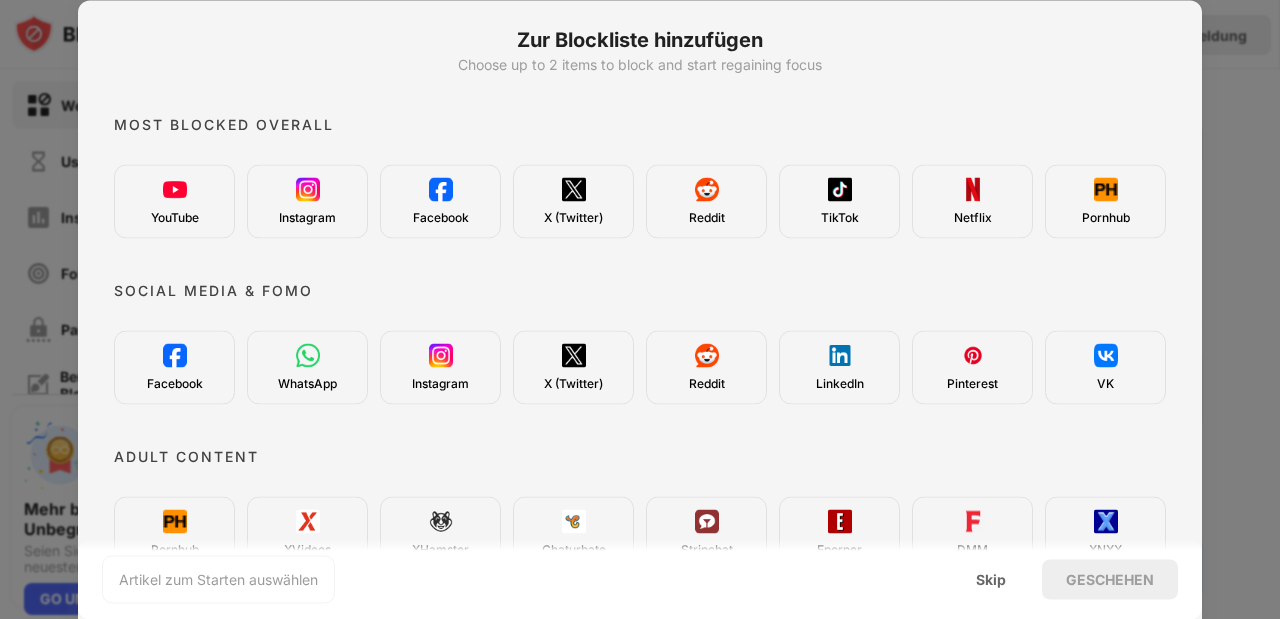 click on "YouTube" at bounding box center (175, 217) 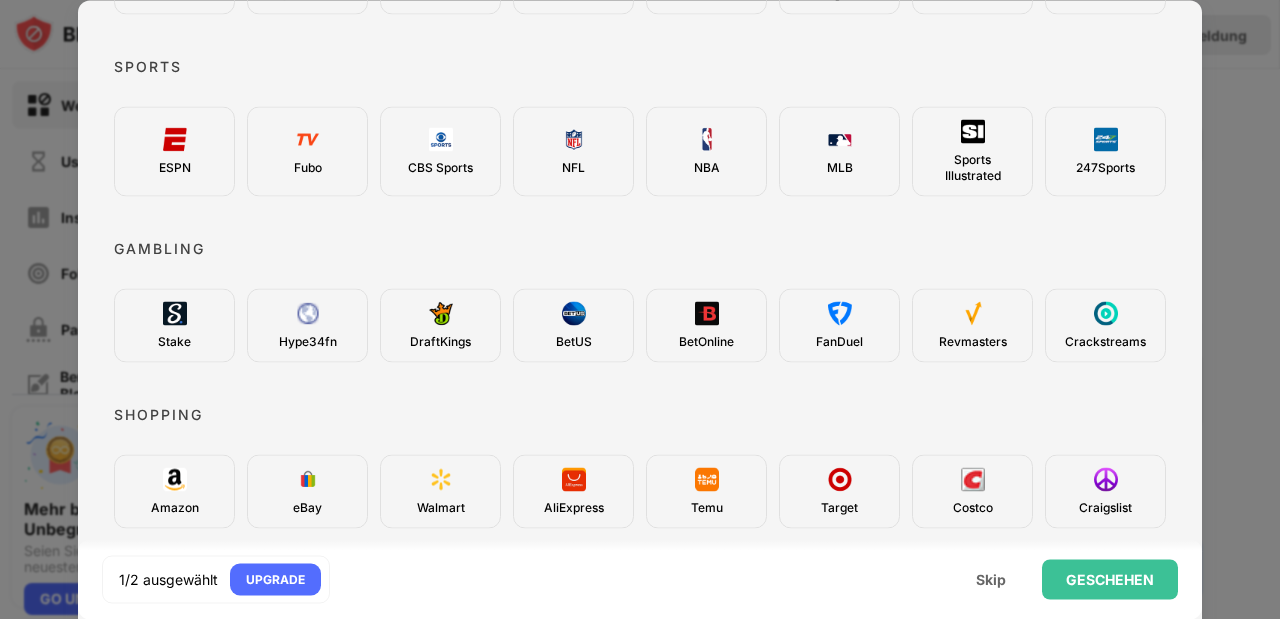 scroll, scrollTop: 0, scrollLeft: 0, axis: both 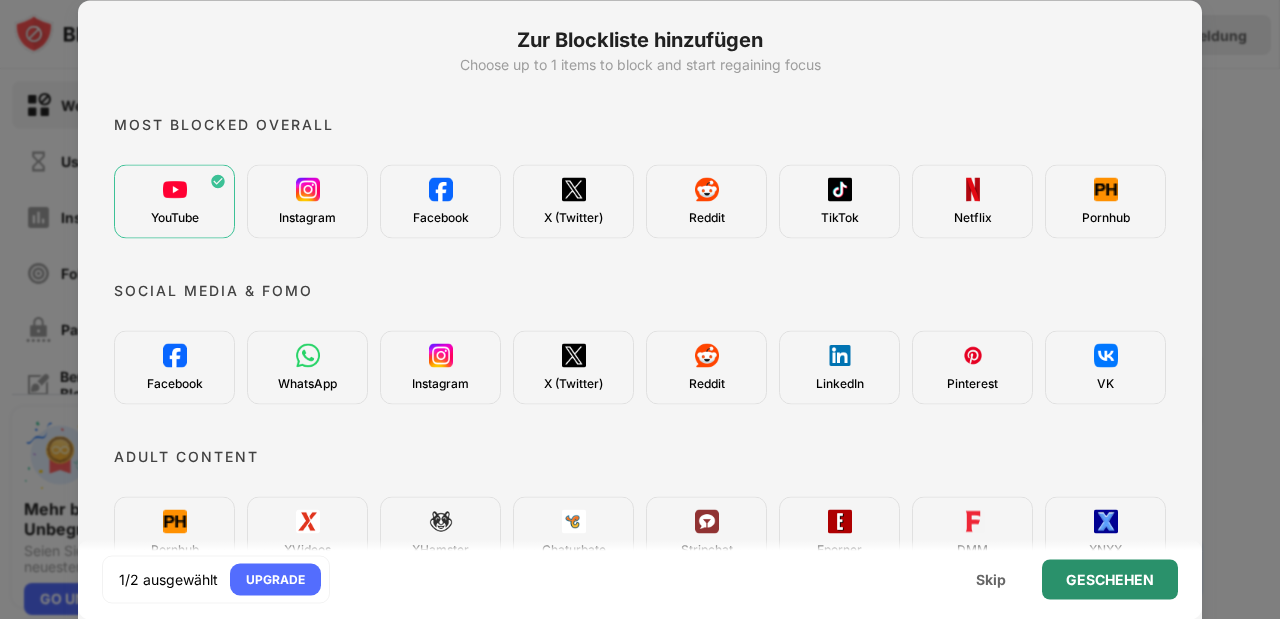 click on "GESCHEHEN" at bounding box center [1110, 579] 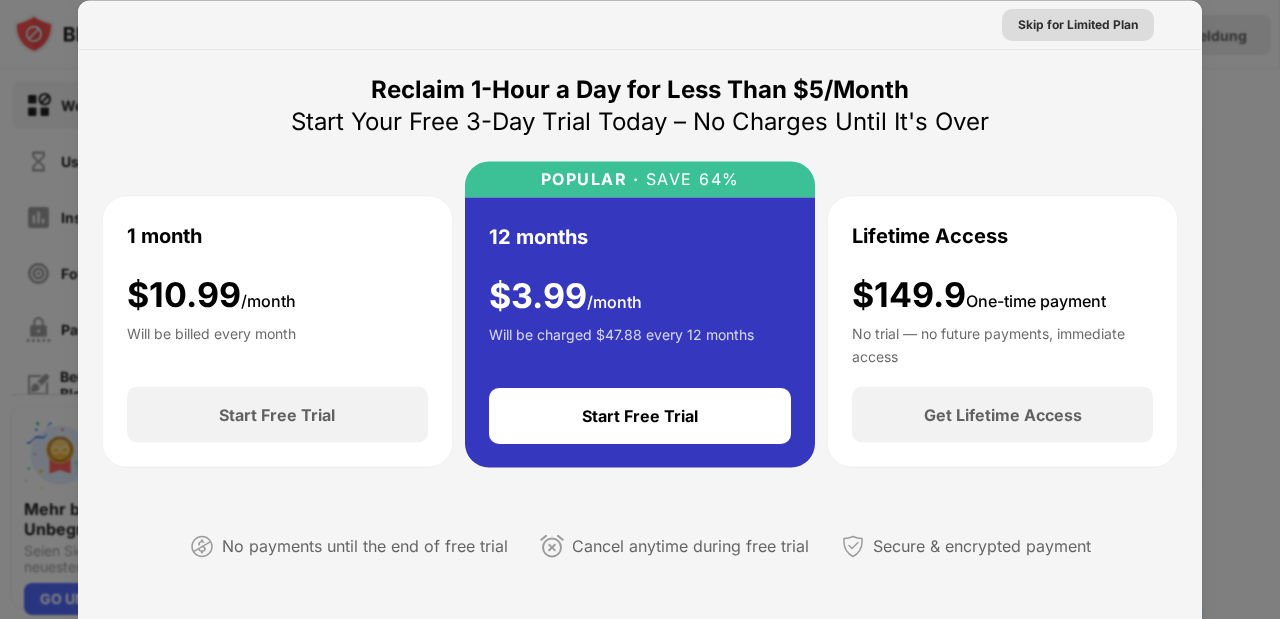 click on "Skip for Limited Plan" at bounding box center [1078, 24] 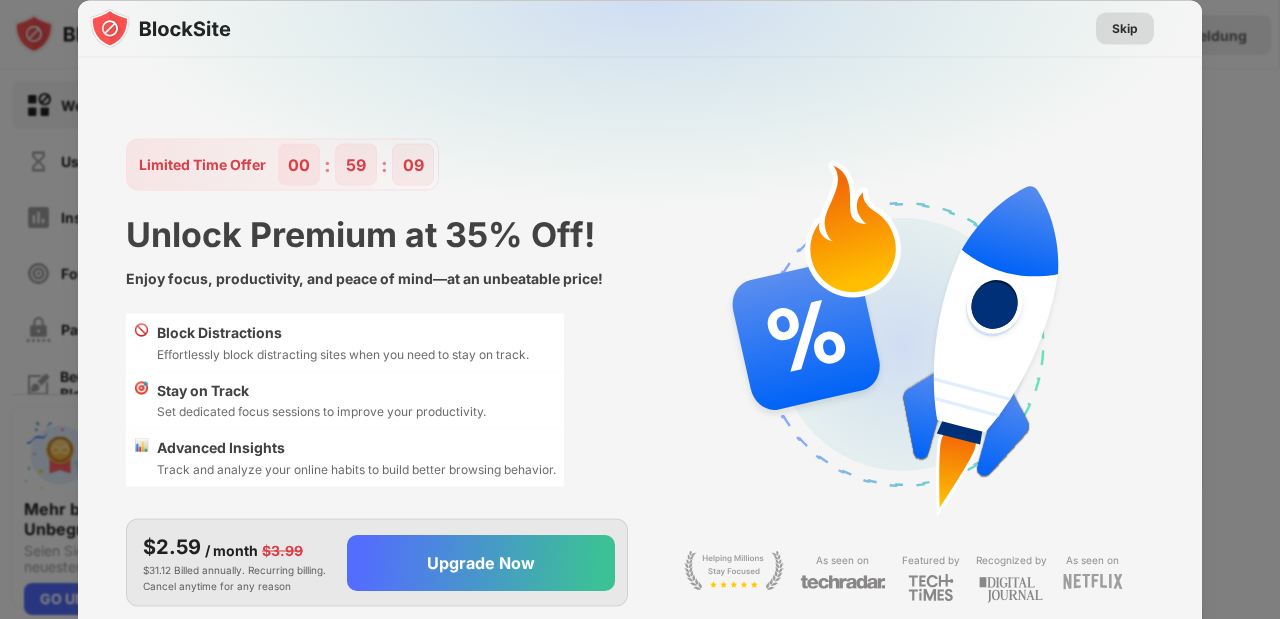 click on "Skip" at bounding box center [1125, 28] 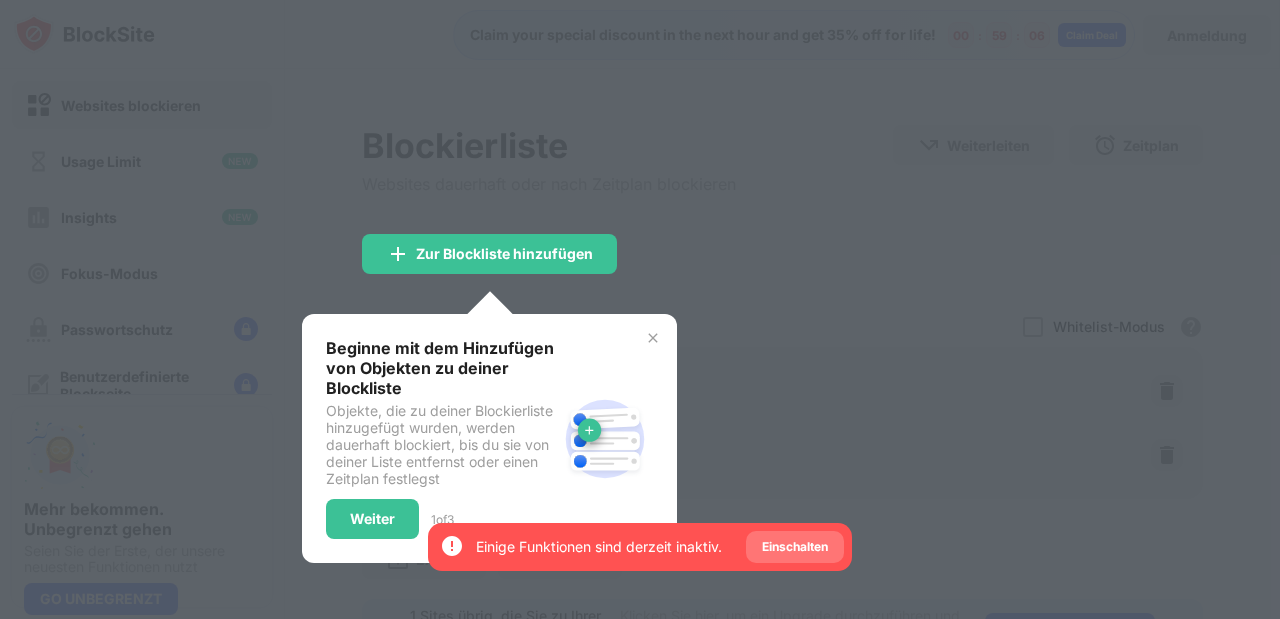 click on "Einschalten" at bounding box center (795, 547) 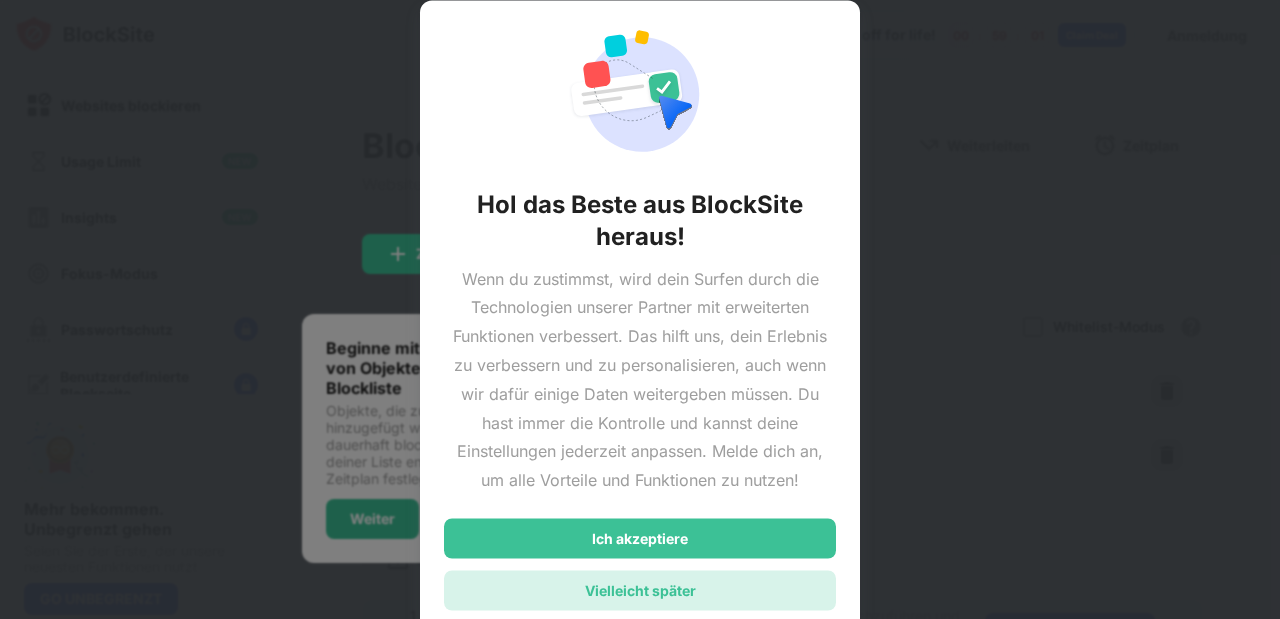 click on "Vielleicht später" at bounding box center (640, 590) 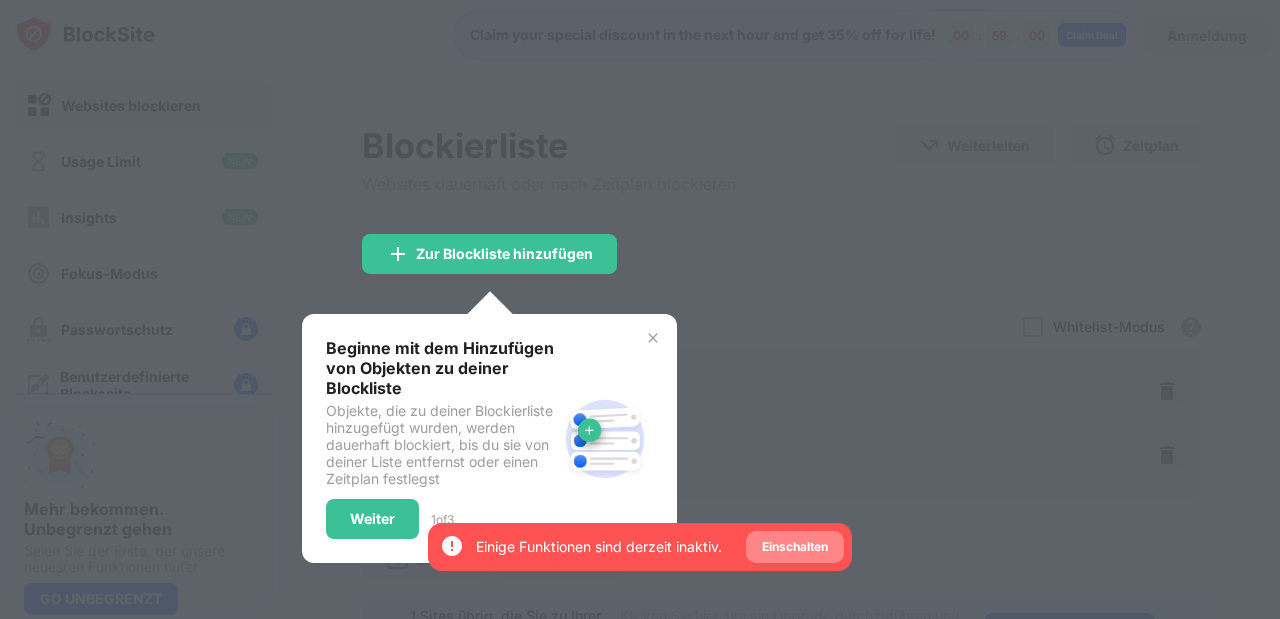 click on "Einschalten" at bounding box center [795, 547] 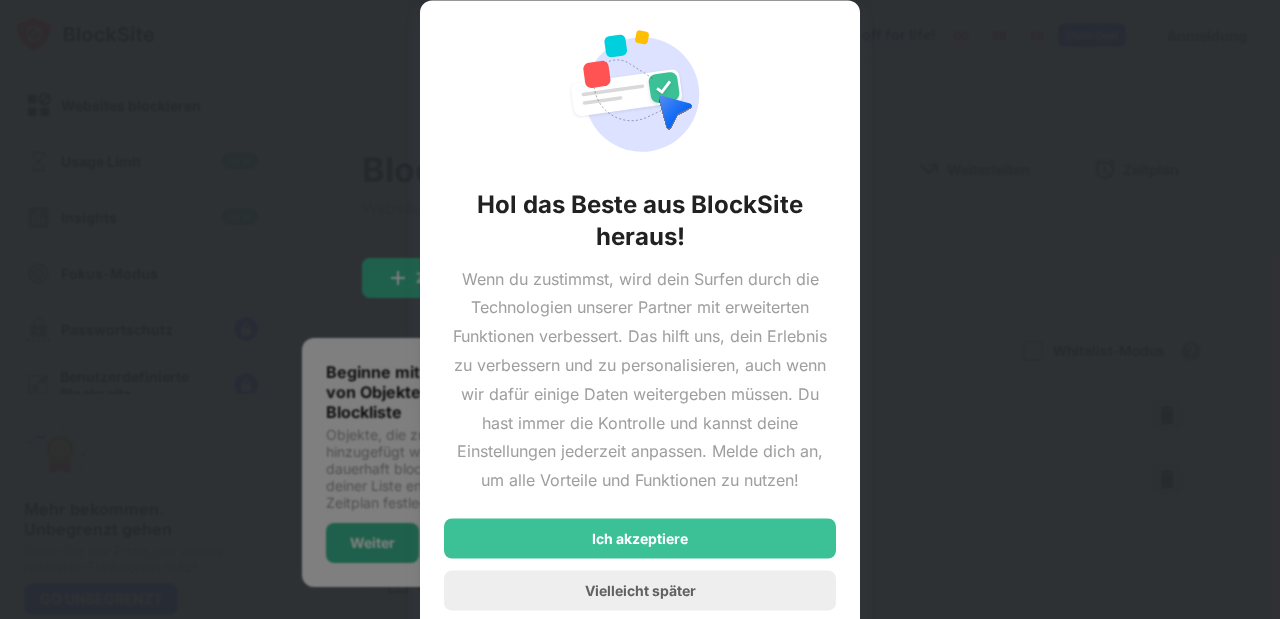 click on "Ich akzeptiere" at bounding box center [640, 538] 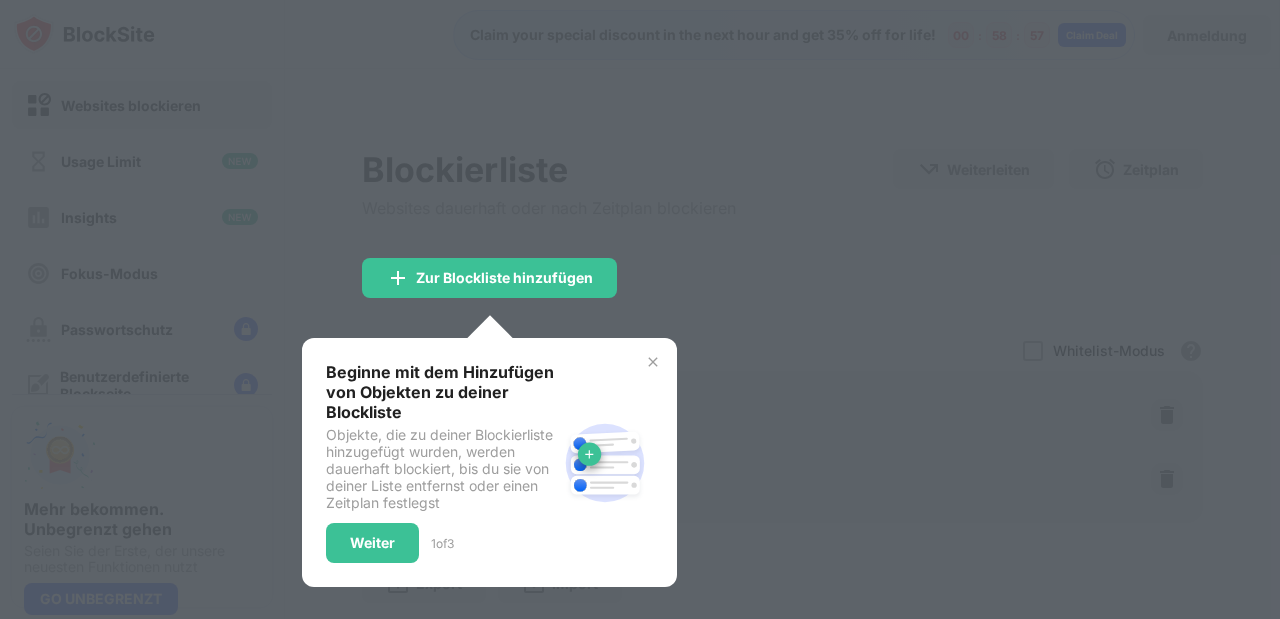 click on "Beginne mit dem Hinzufügen von Objekten zu deiner Blockliste Objekte, die zu deiner Blockierliste hinzugefügt wurden, werden dauerhaft blockiert, bis du sie von deiner Liste entfernst oder einen Zeitplan festlegst Weiter 1  of  3" at bounding box center [489, 462] 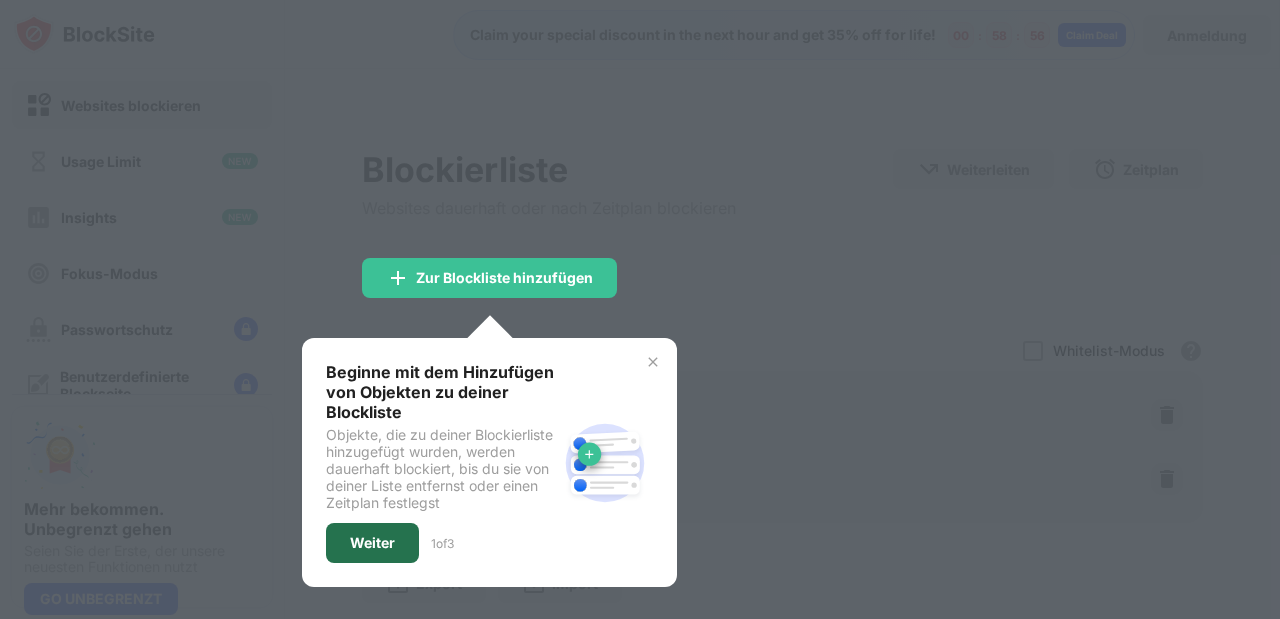 click on "Weiter" at bounding box center [372, 543] 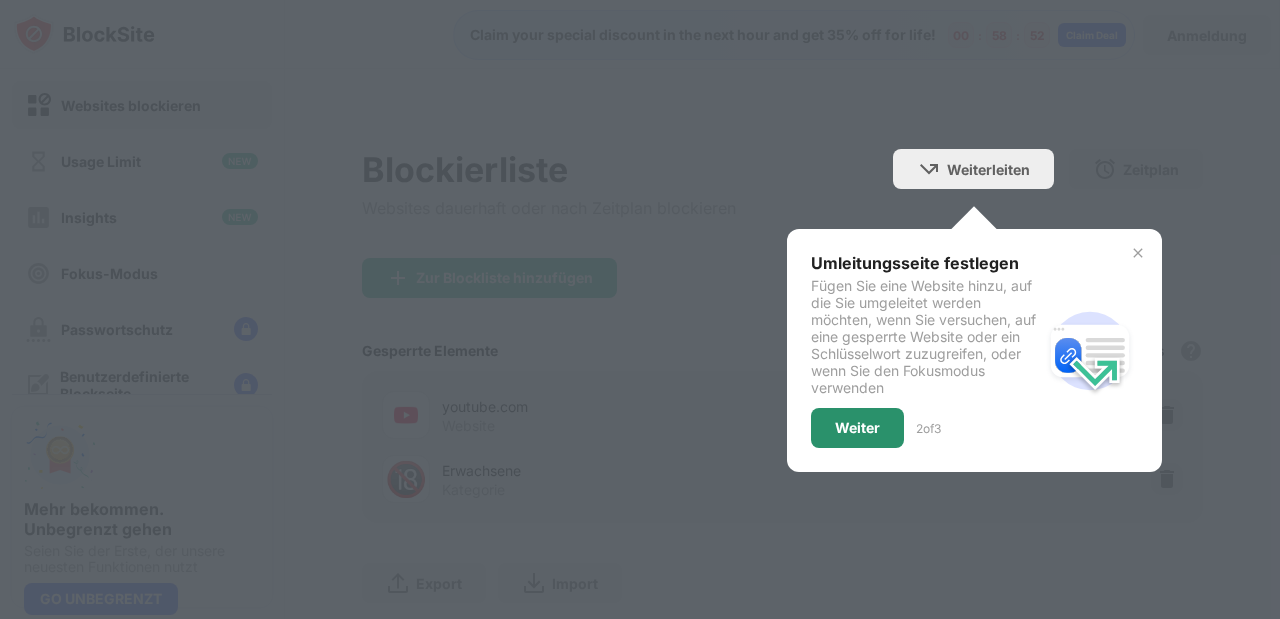 click on "Weiter" at bounding box center [857, 428] 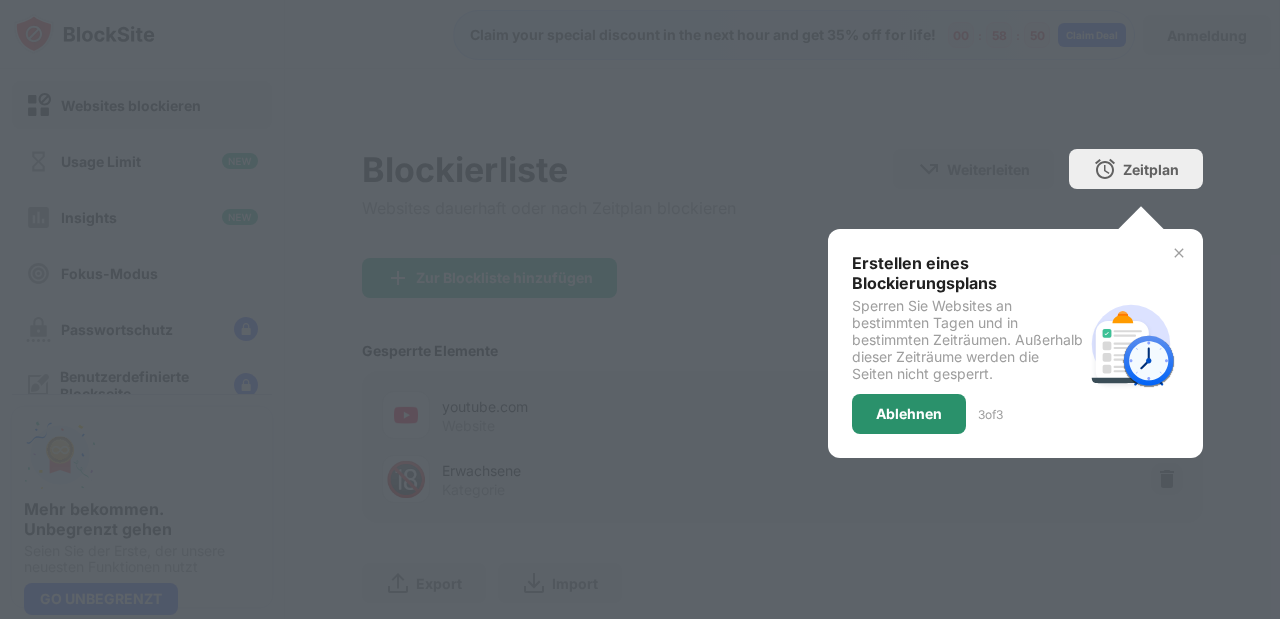 click on "Ablehnen" at bounding box center (909, 414) 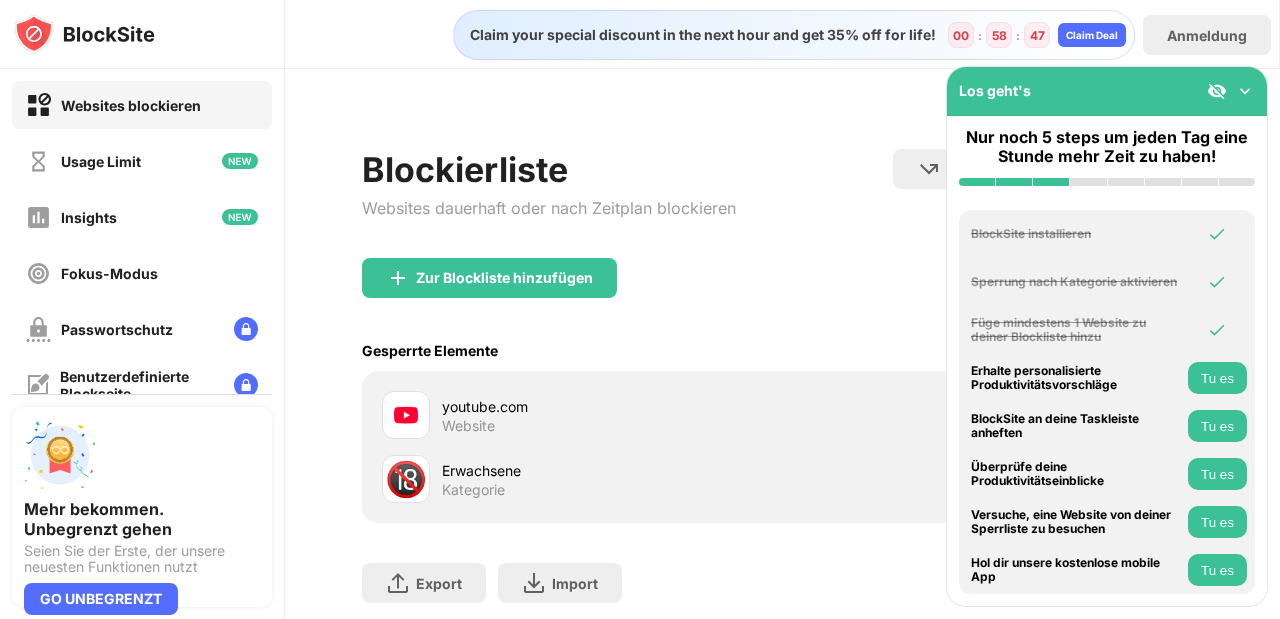 click at bounding box center (1245, 91) 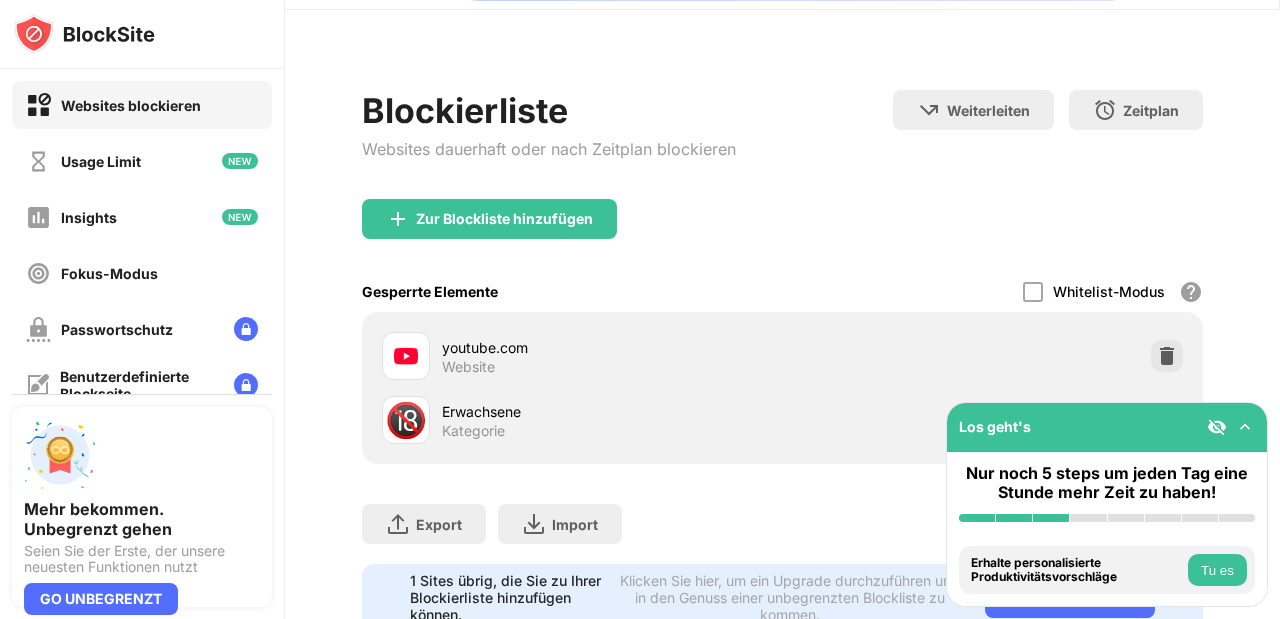 scroll, scrollTop: 141, scrollLeft: 0, axis: vertical 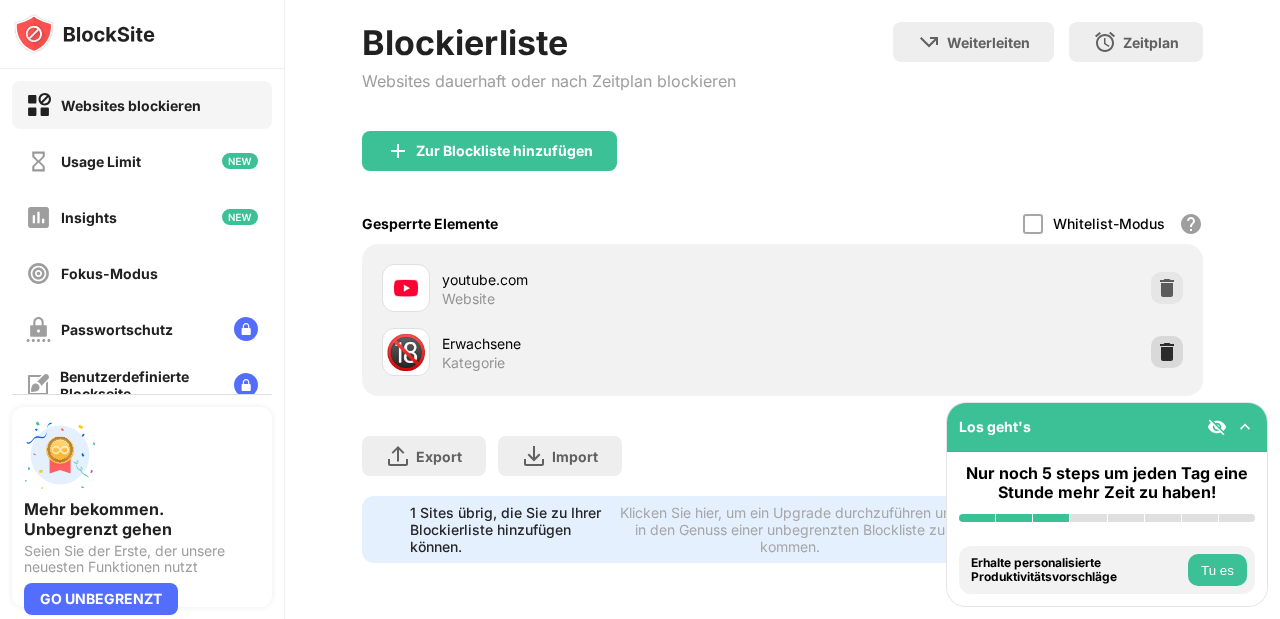 click at bounding box center (1167, 352) 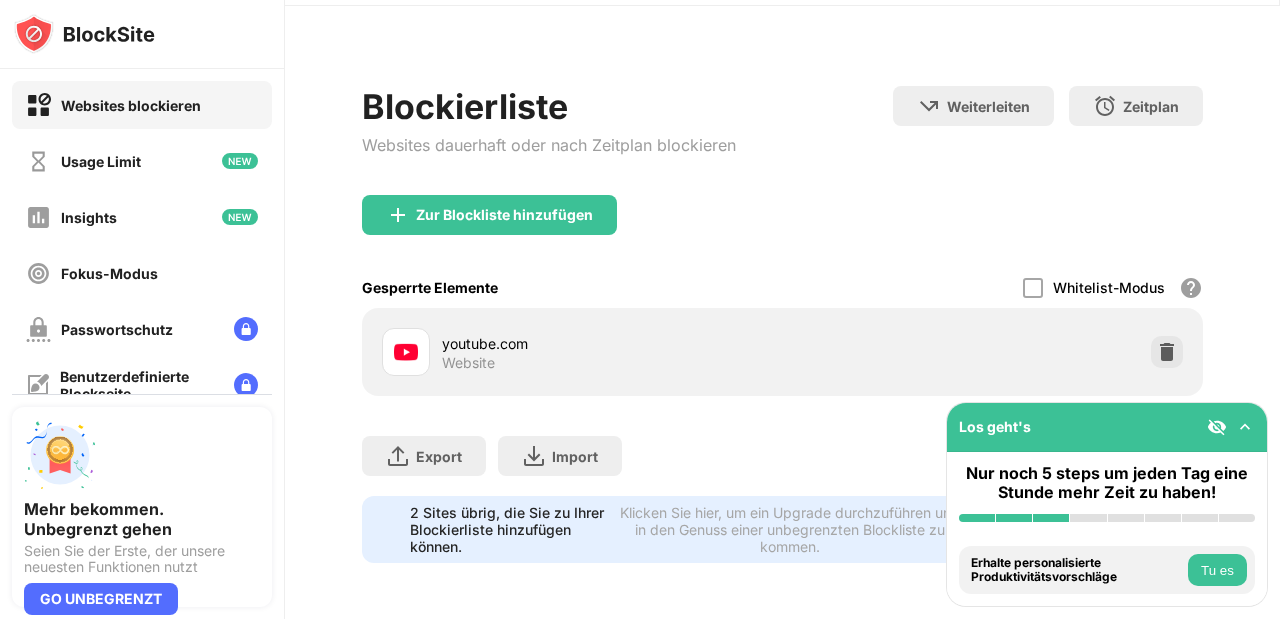 scroll, scrollTop: 77, scrollLeft: 0, axis: vertical 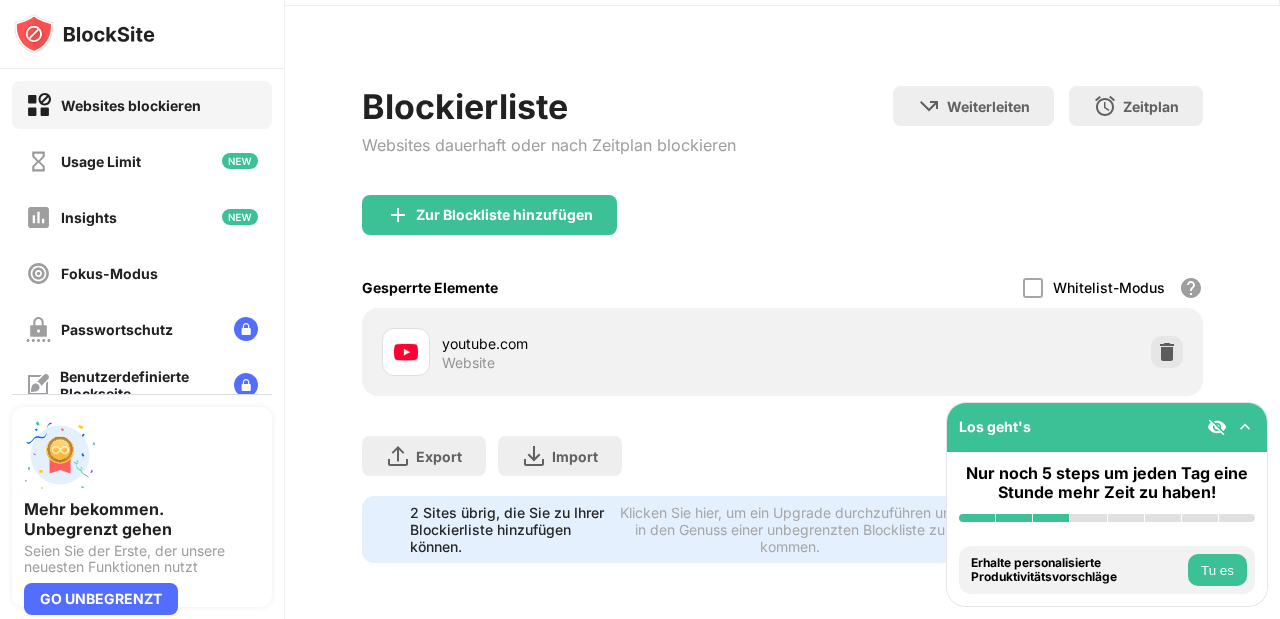 click at bounding box center (1245, 427) 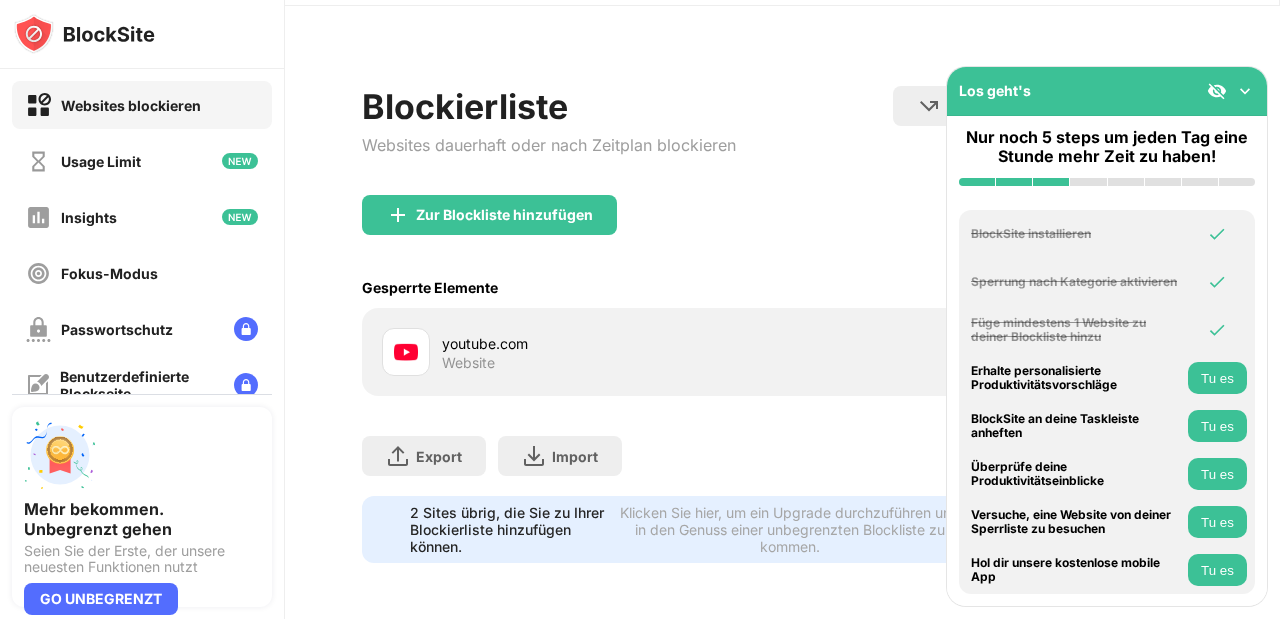 click on "Los geht's" at bounding box center [1107, 91] 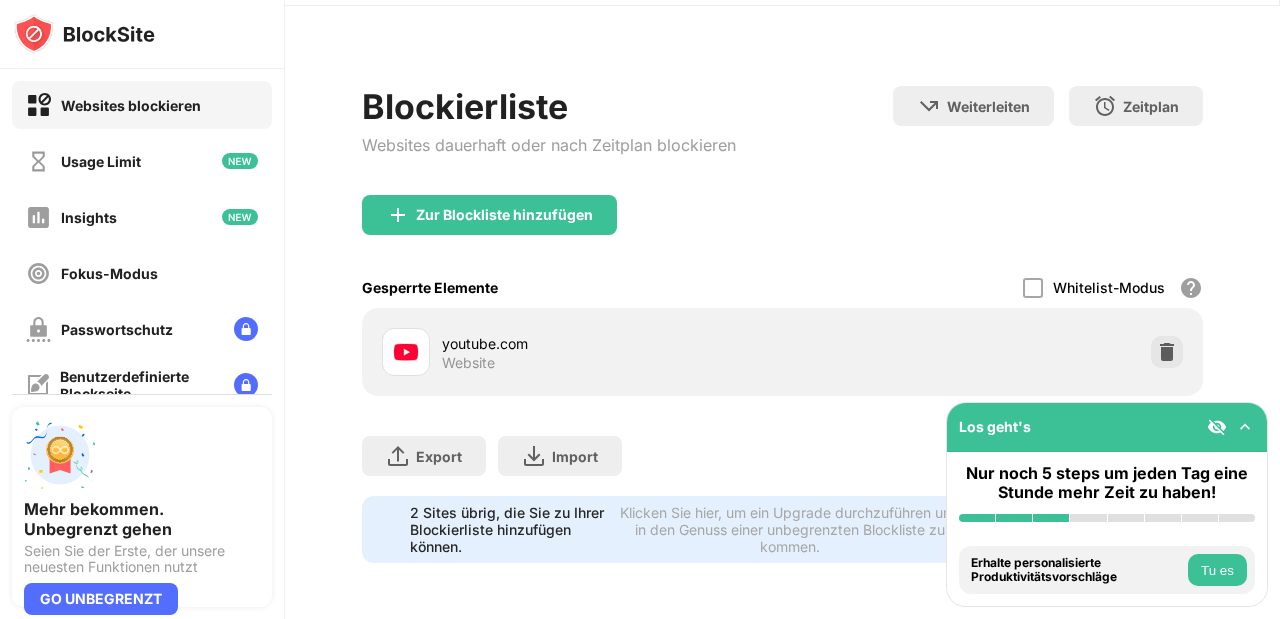 click on "Zur Blockliste hinzufügen" at bounding box center (782, 231) 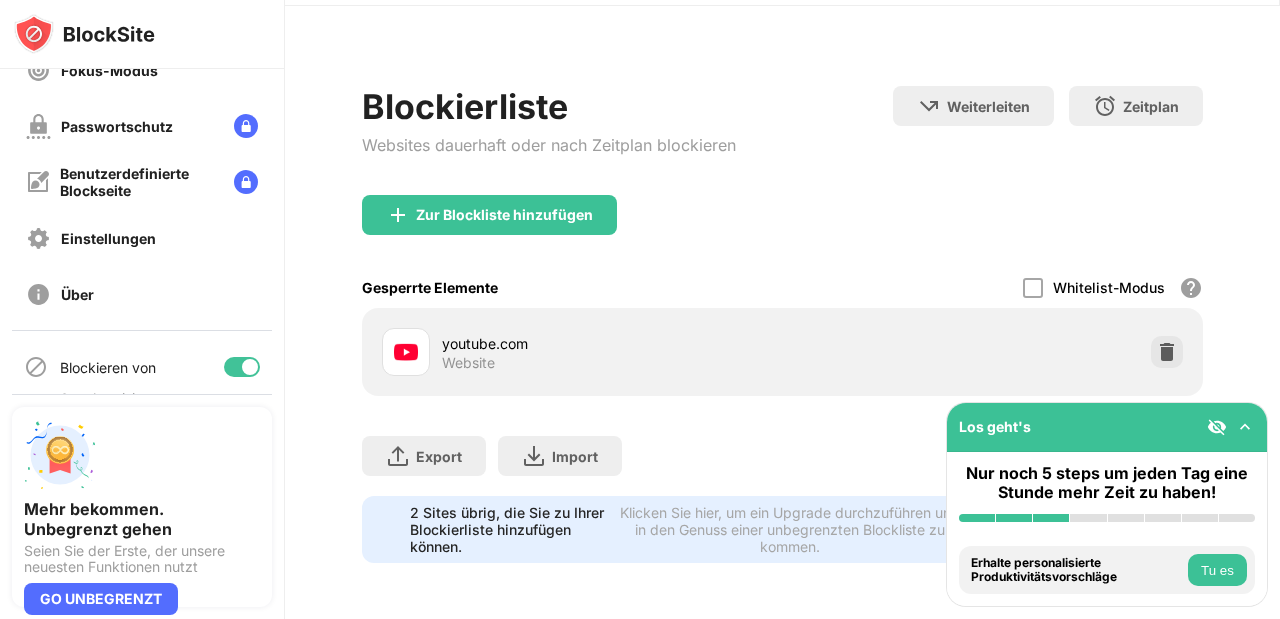 scroll, scrollTop: 0, scrollLeft: 0, axis: both 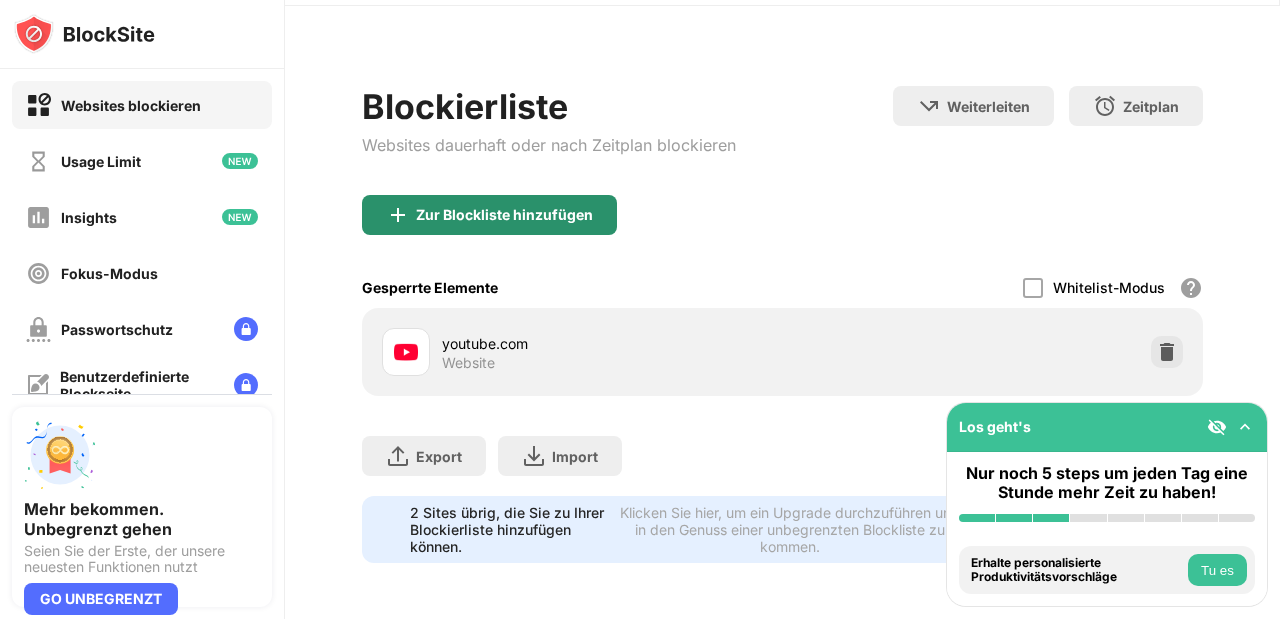 click on "Zur Blockliste hinzufügen" at bounding box center [504, 215] 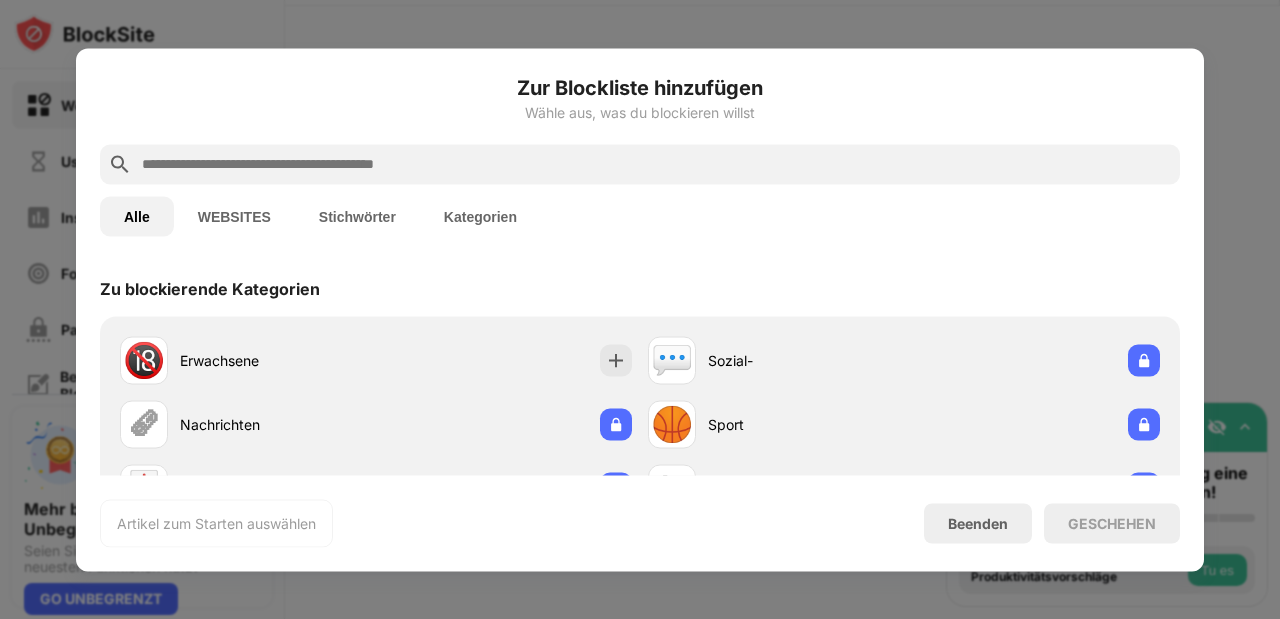 click at bounding box center (656, 164) 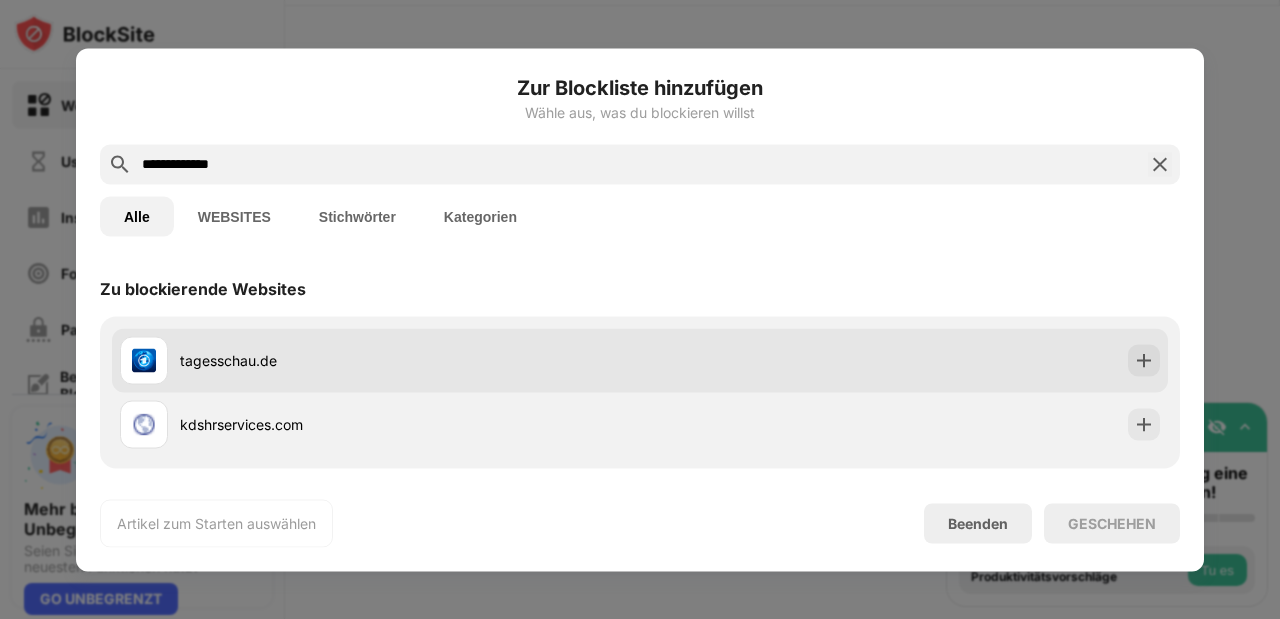 type on "**********" 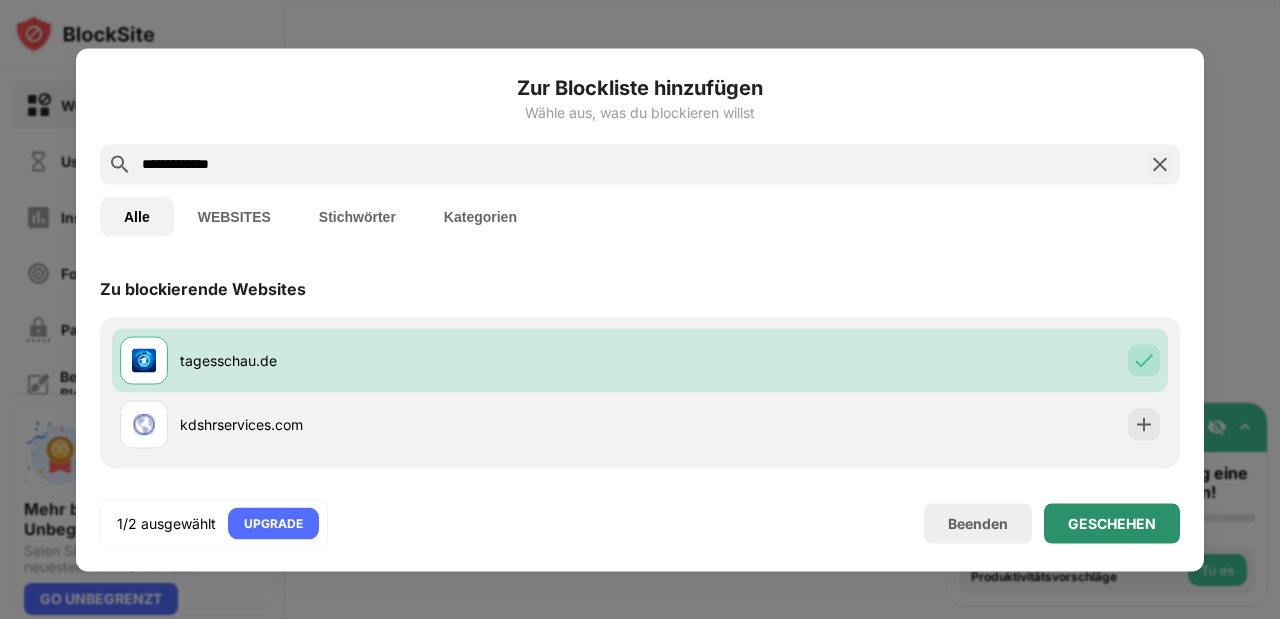 click on "GESCHEHEN" at bounding box center [1112, 523] 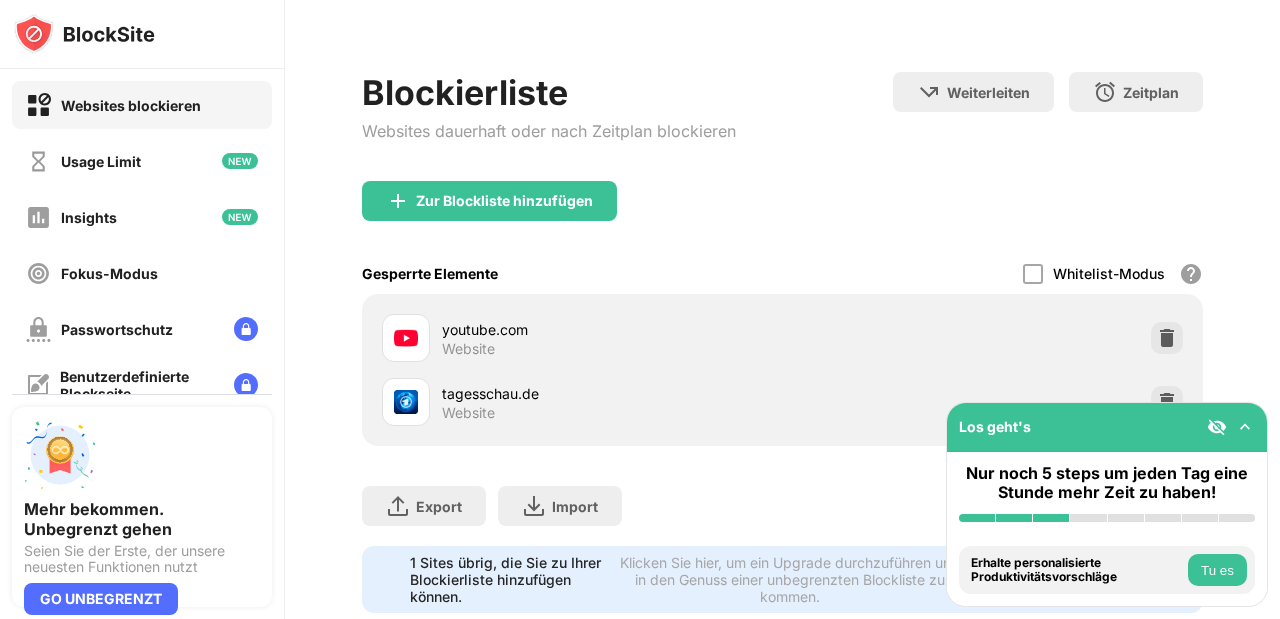 scroll, scrollTop: 141, scrollLeft: 0, axis: vertical 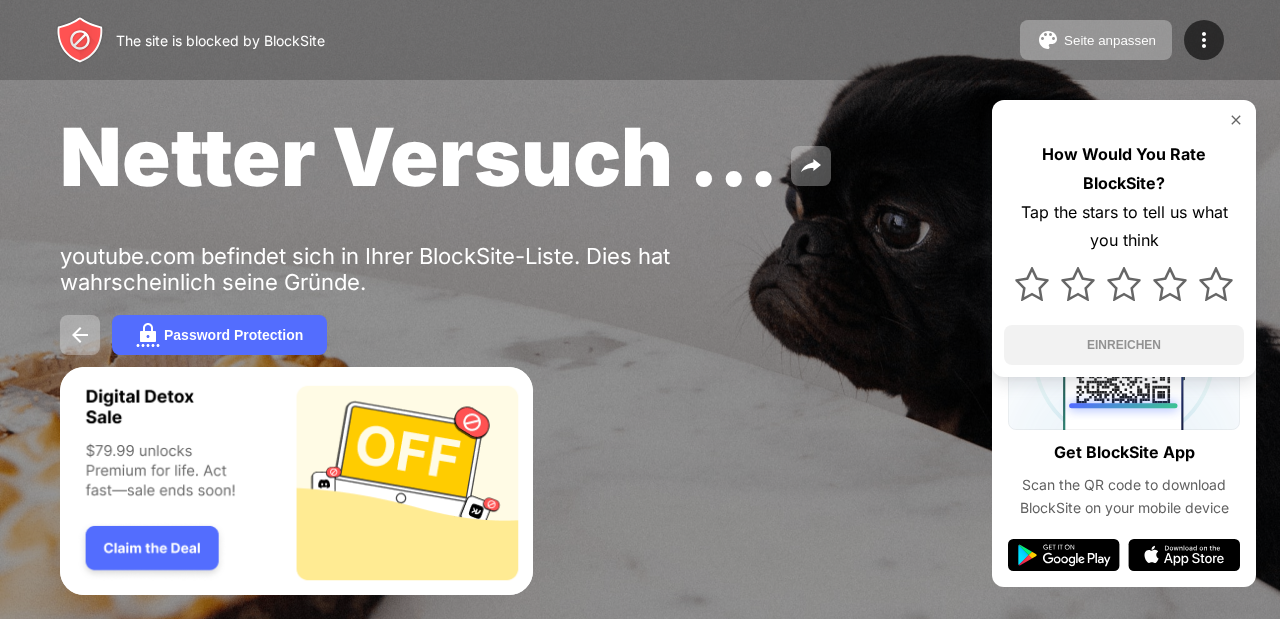 click at bounding box center [1236, 120] 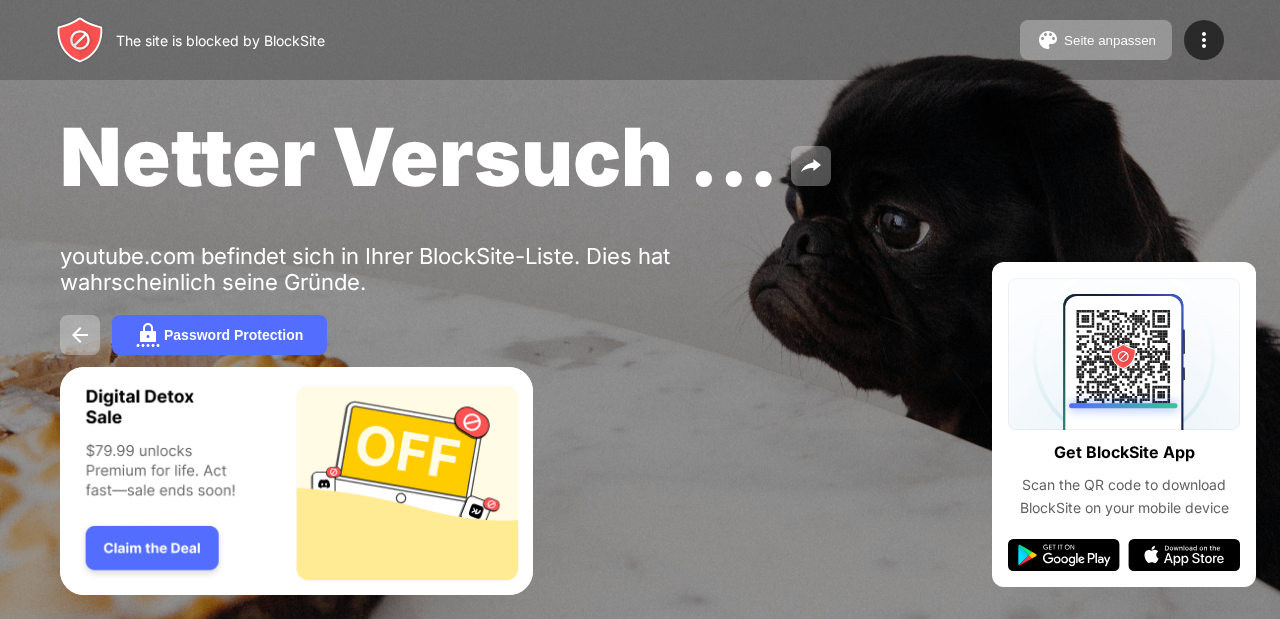 click on "Wählen Sie aus, an welchen Tagen bzw. in welchen Zeitspannen Sie Block Site aktivieren möchten. Richten Sie individuelle, Ihrem Tagesrhythmus entsprechende Blockierzeiten ein (zum Beispiel: 09:00 – 17:00 Uhr), damit Sie tagsüber bei der Arbeit oder in der Uni keine Zeit vergeuden." at bounding box center (640, 40) 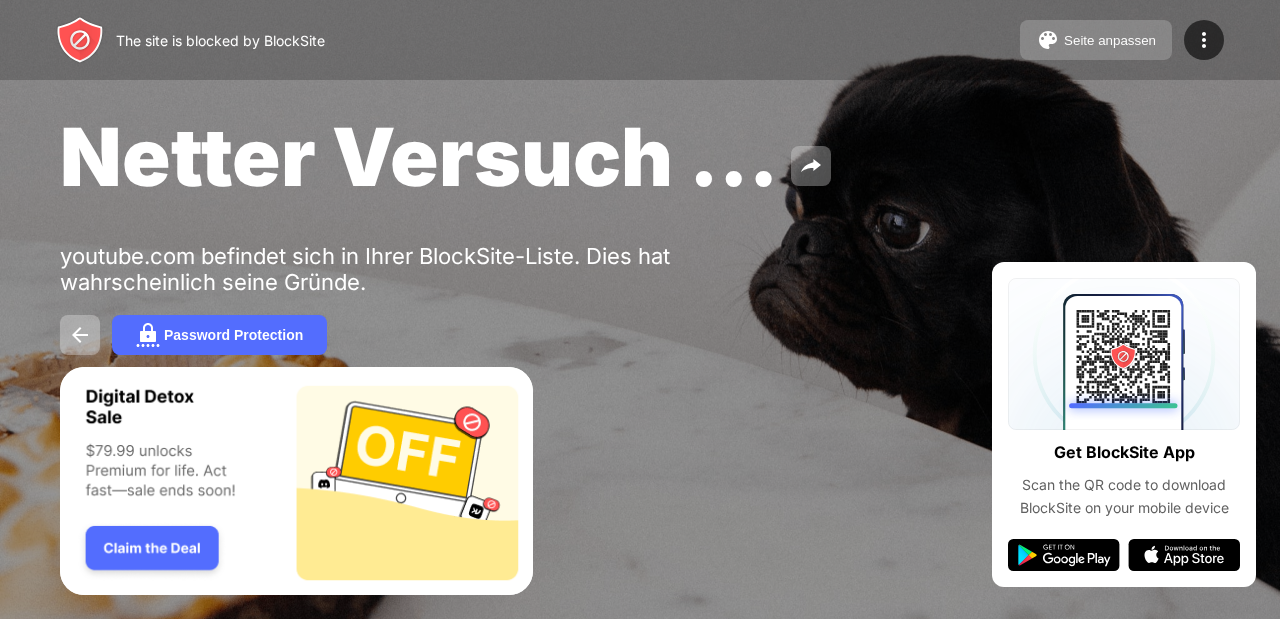 click on "Seite anpassen" at bounding box center (1110, 40) 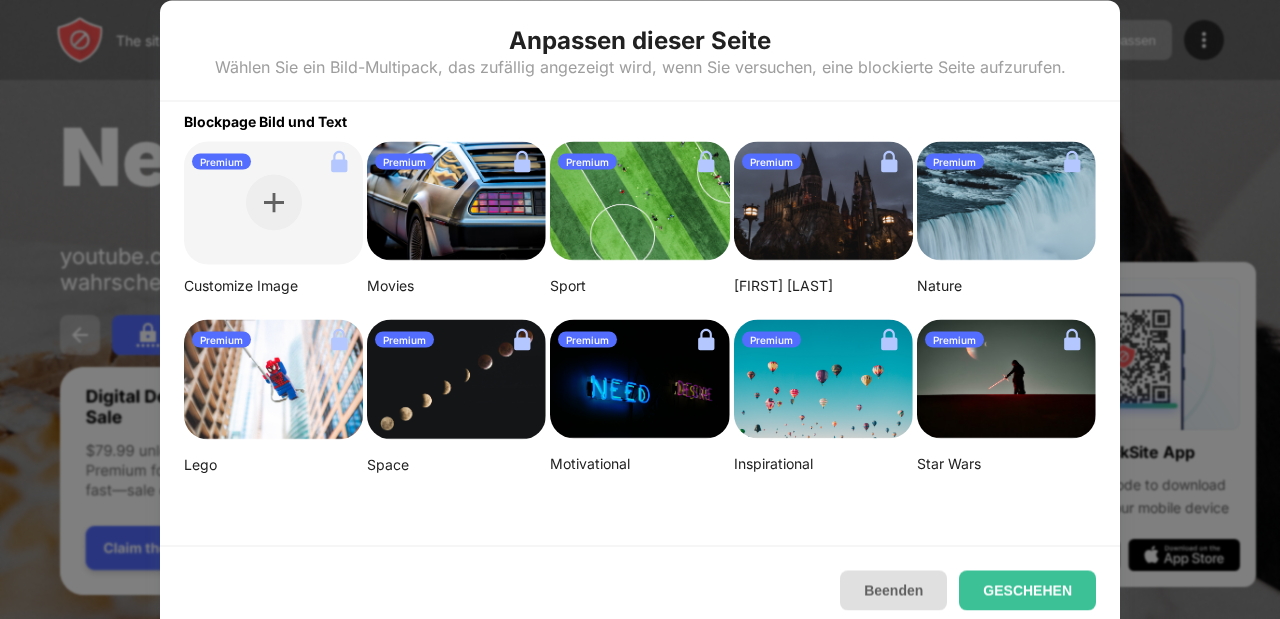 click on "Beenden" at bounding box center (893, 590) 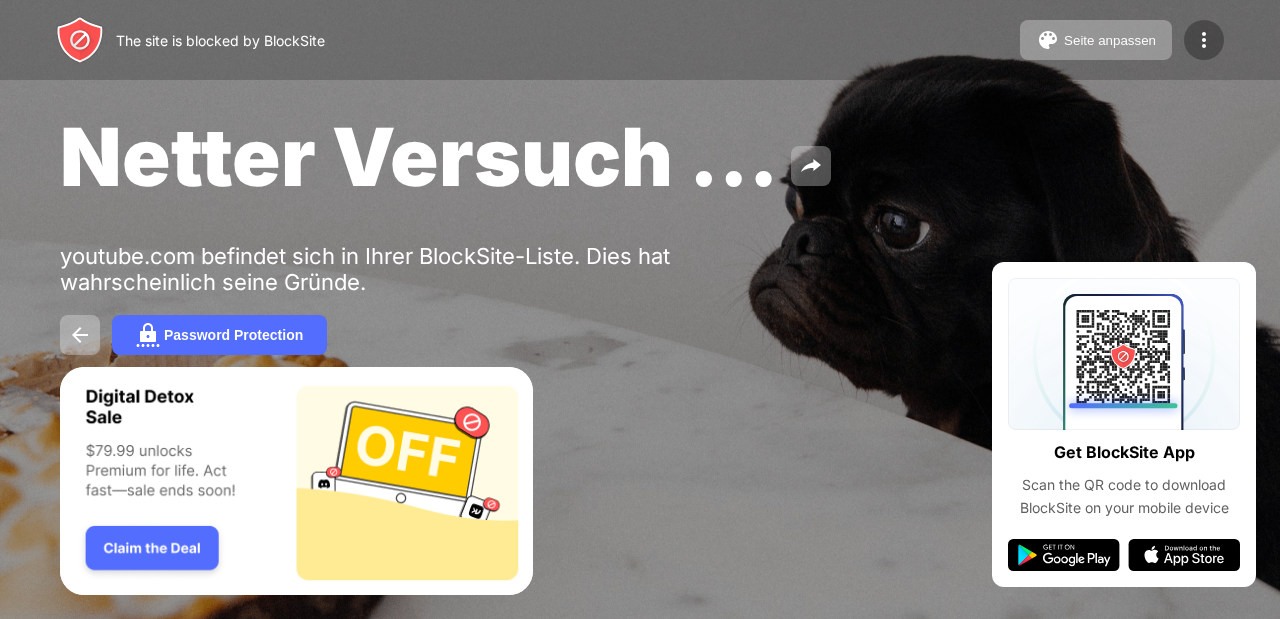 click at bounding box center [1204, 40] 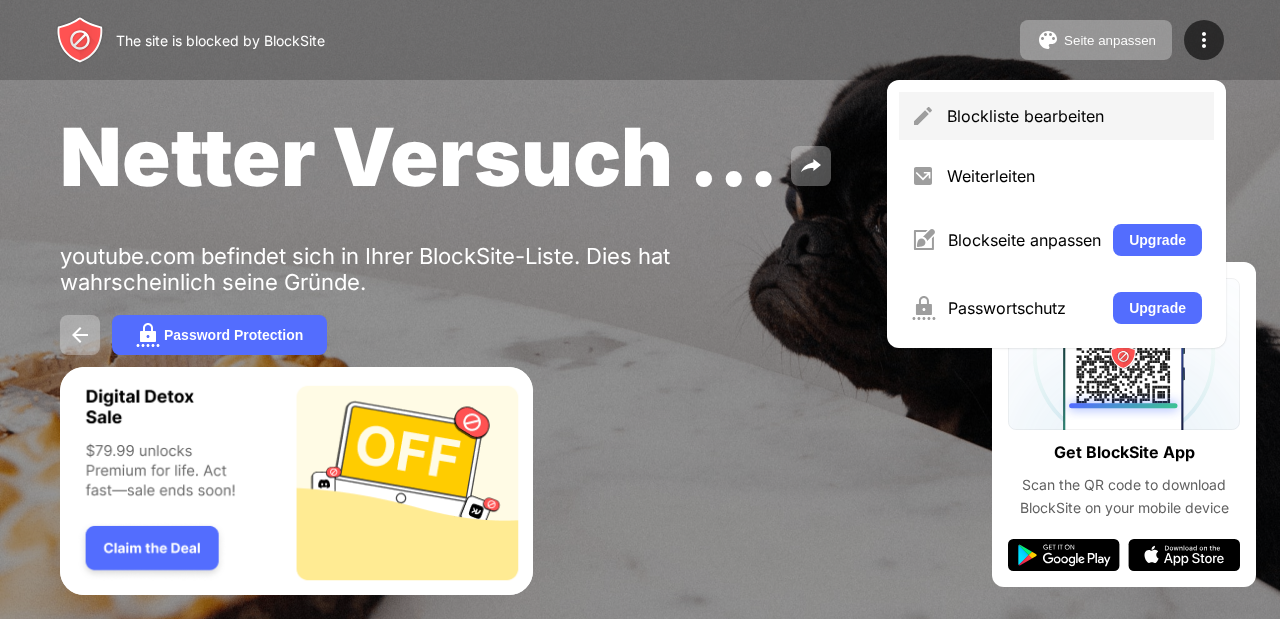 click on "Blockliste bearbeiten" at bounding box center (1074, 116) 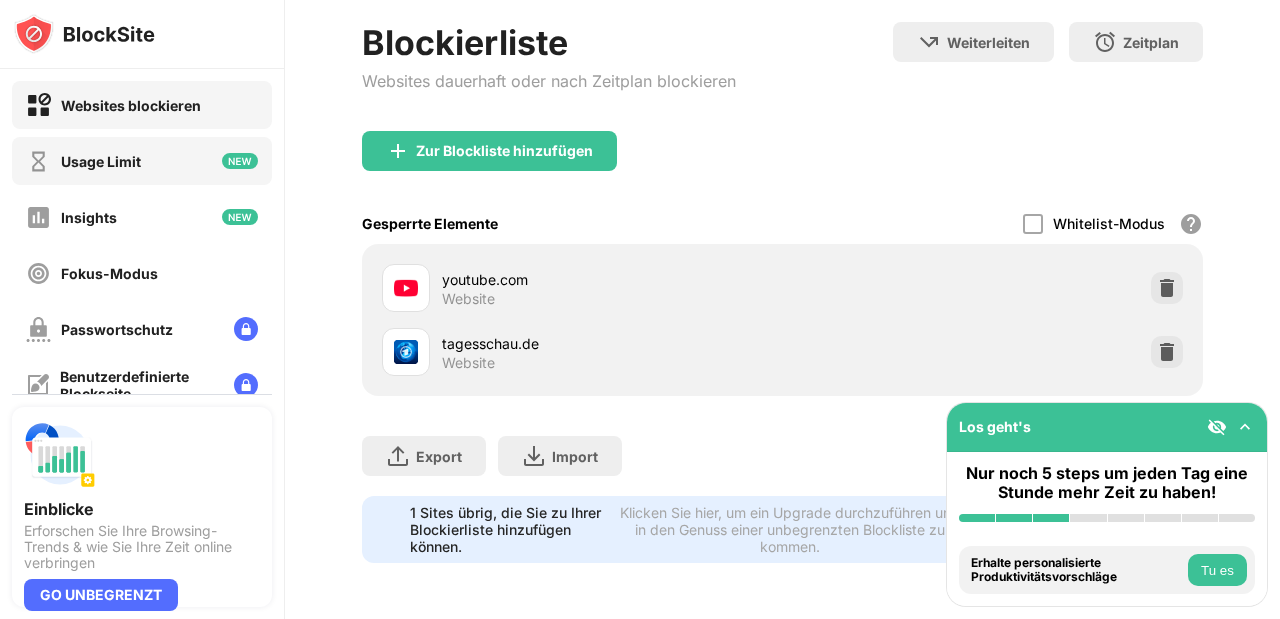 click on "Usage Limit" at bounding box center [142, 161] 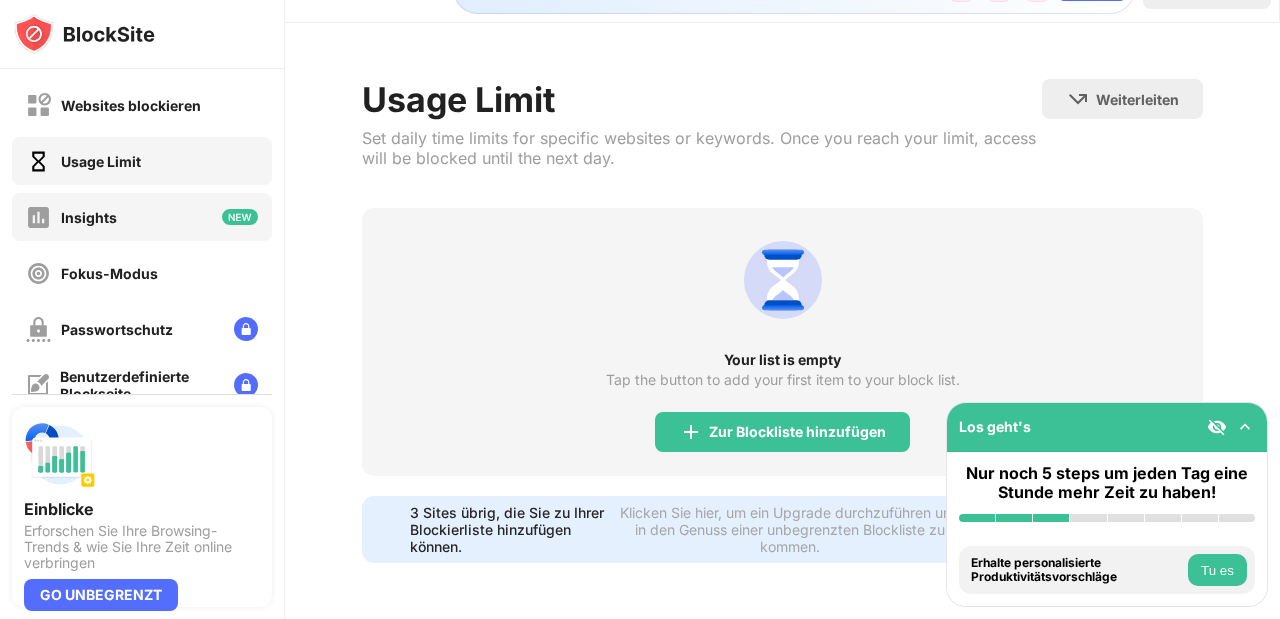 click on "Insights" at bounding box center (142, 217) 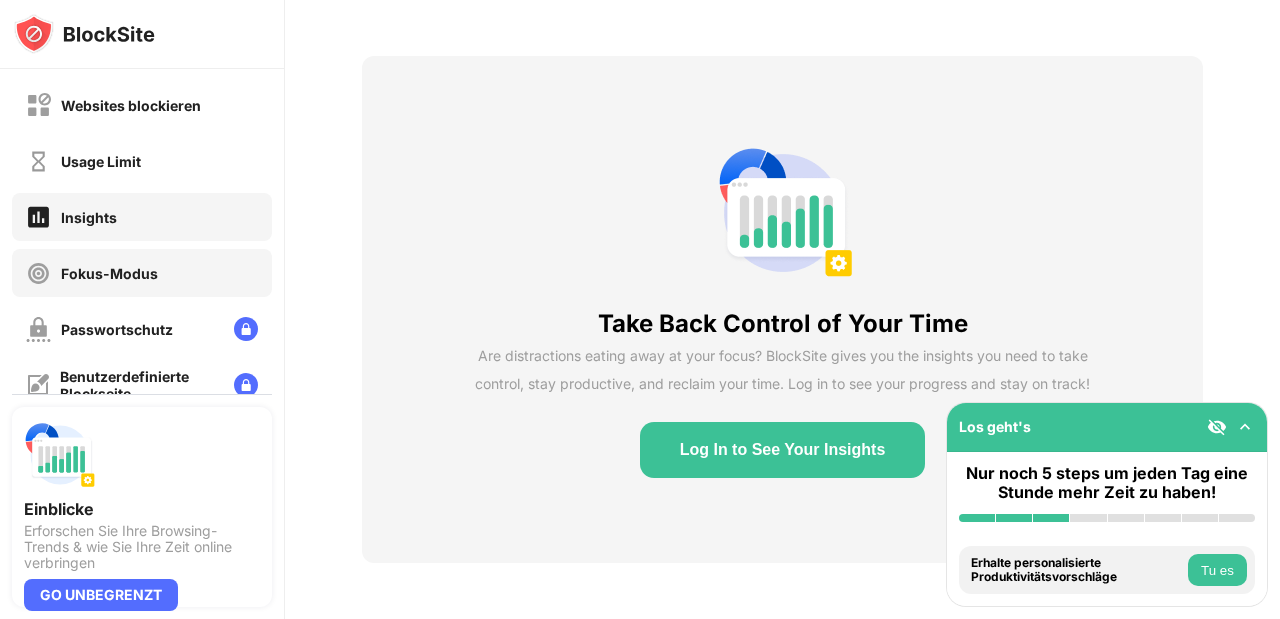click on "Fokus-Modus" at bounding box center (142, 273) 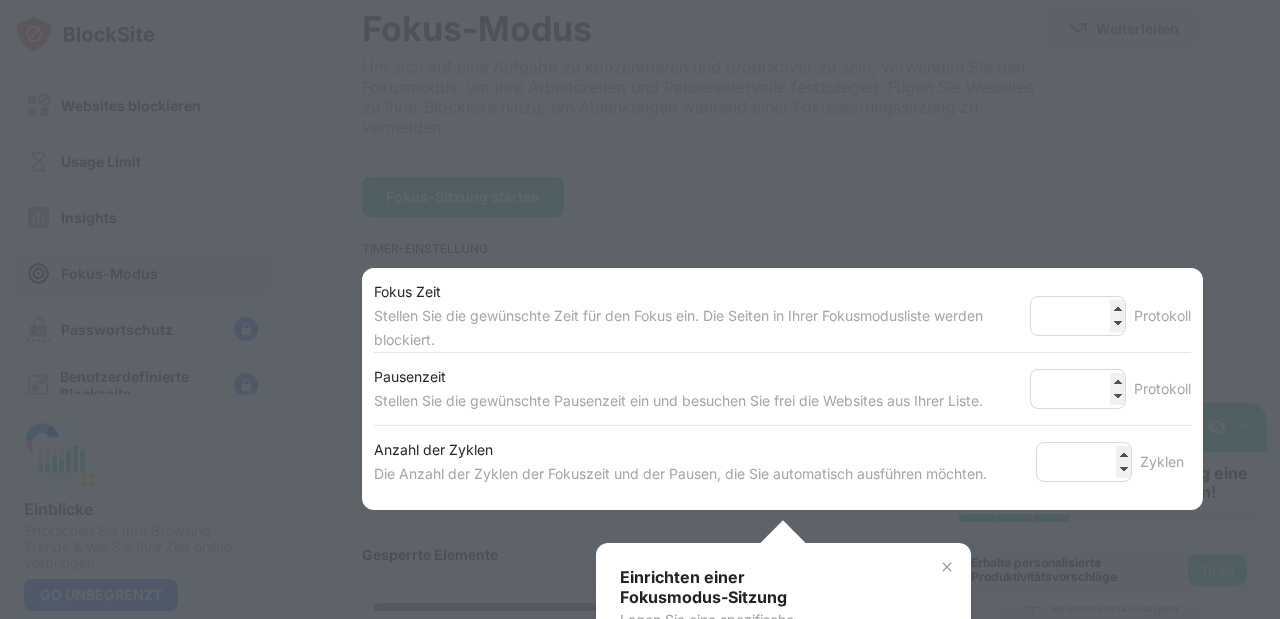 click at bounding box center (640, 309) 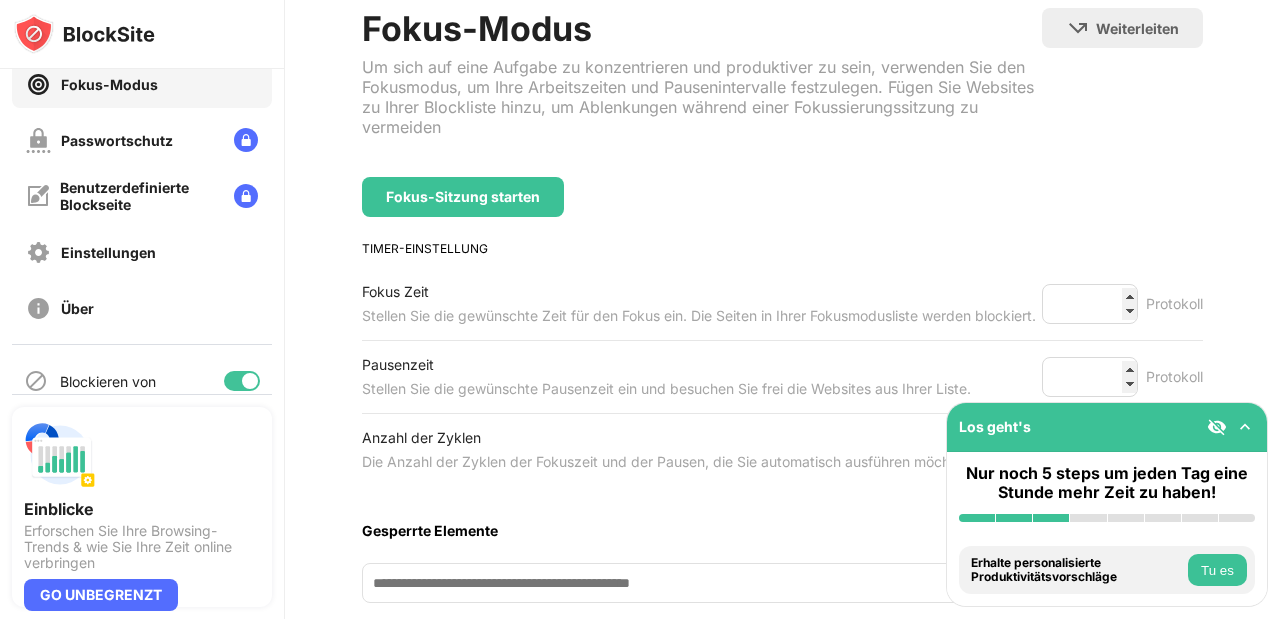scroll, scrollTop: 260, scrollLeft: 0, axis: vertical 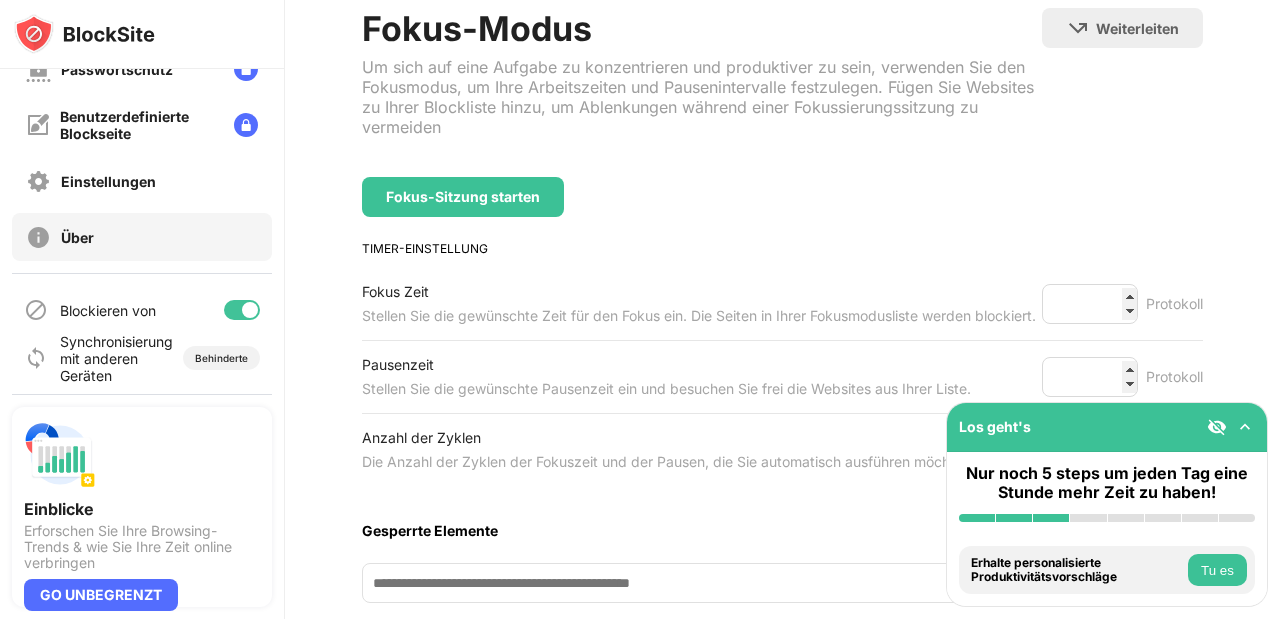 click on "Einstellungen" at bounding box center (142, 181) 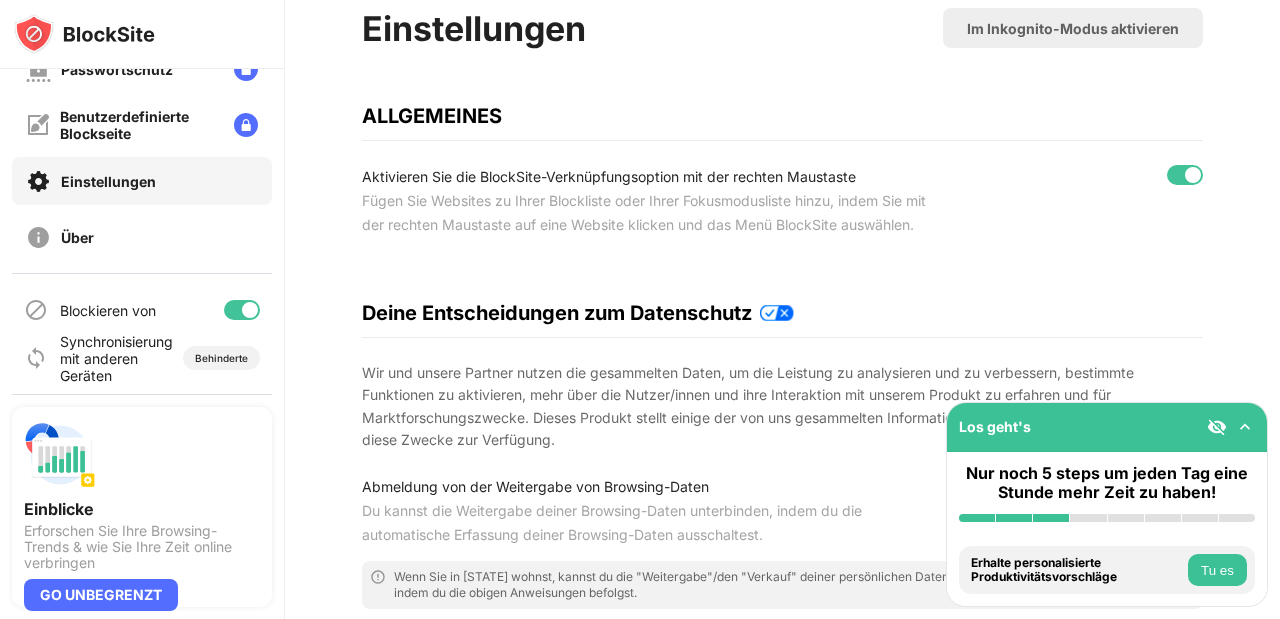 click on "Aktivieren Sie die BlockSite-Verknüpfungsoption mit der rechten Maustaste Fügen Sie Websites zu Ihrer Blockliste oder Ihrer Fokusmodusliste hinzu, indem Sie mit der rechten Maustaste auf eine Website klicken und das Menü BlockSite auswählen." at bounding box center (782, 201) 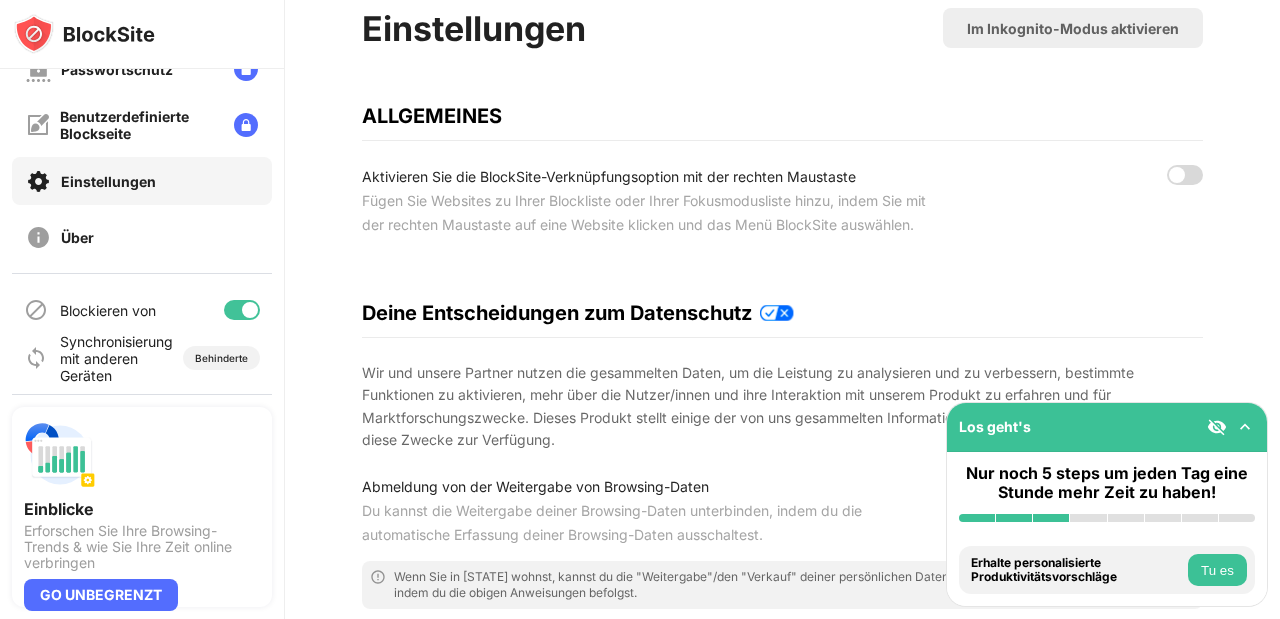 click at bounding box center [1245, 427] 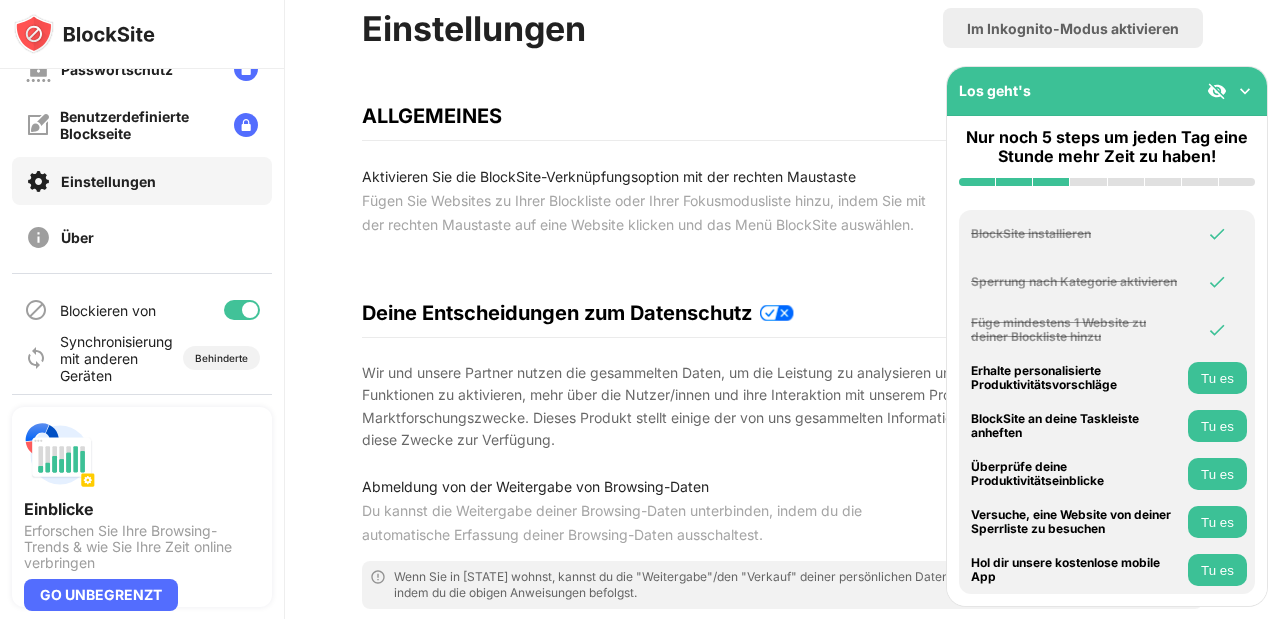 click on "Tu es" at bounding box center (1217, 378) 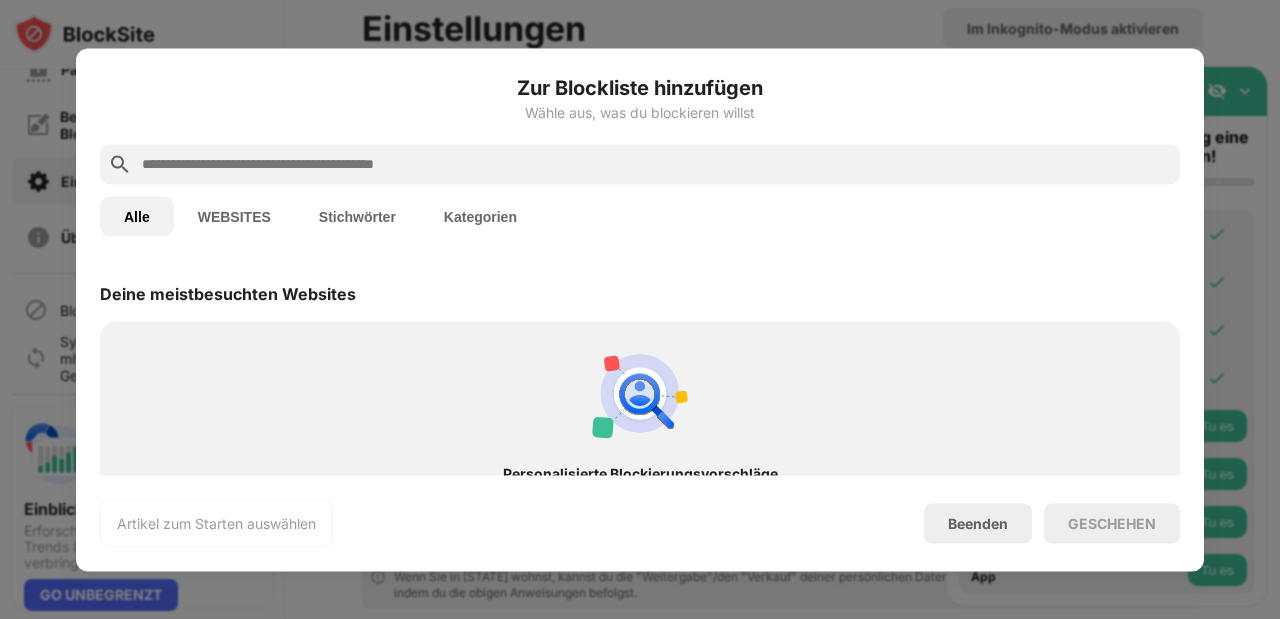 scroll, scrollTop: 696, scrollLeft: 0, axis: vertical 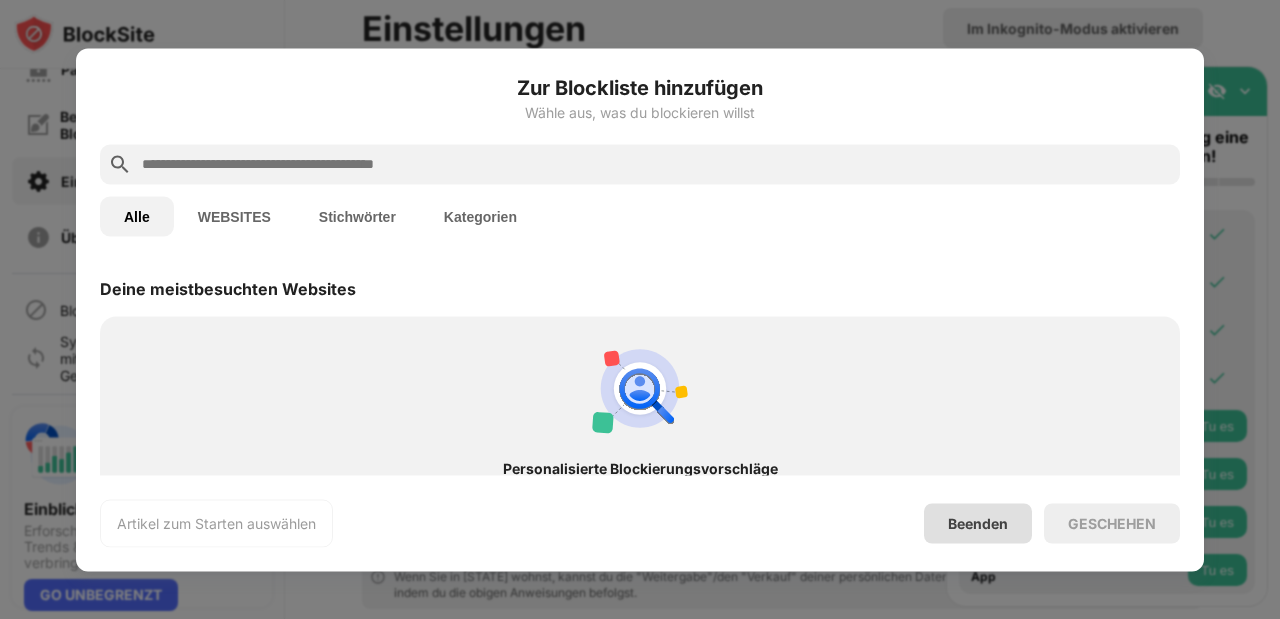 click on "Beenden" at bounding box center [978, 523] 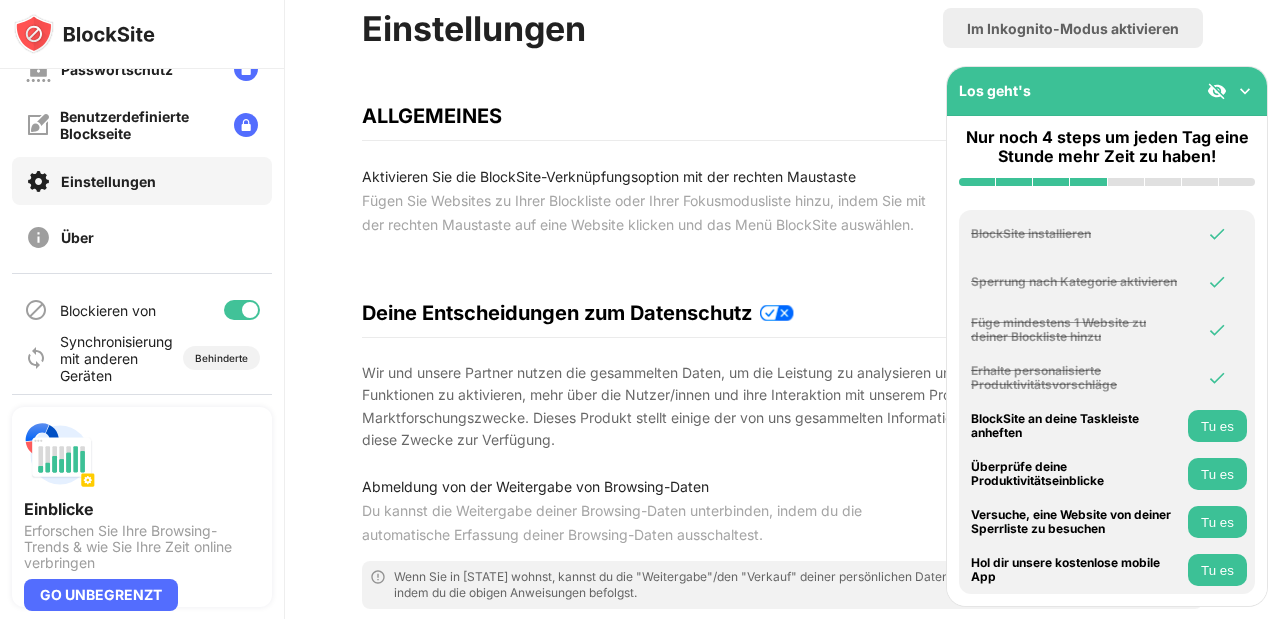 click on "Tu es" at bounding box center [1217, 426] 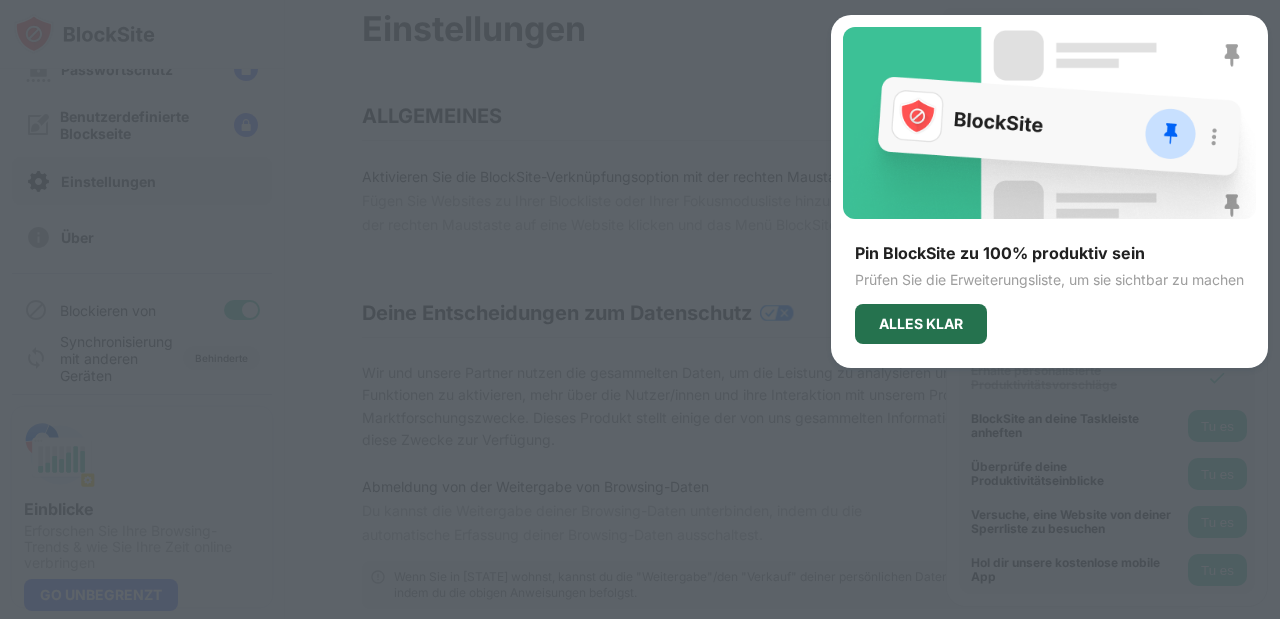 click on "ALLES KLAR" at bounding box center (921, 324) 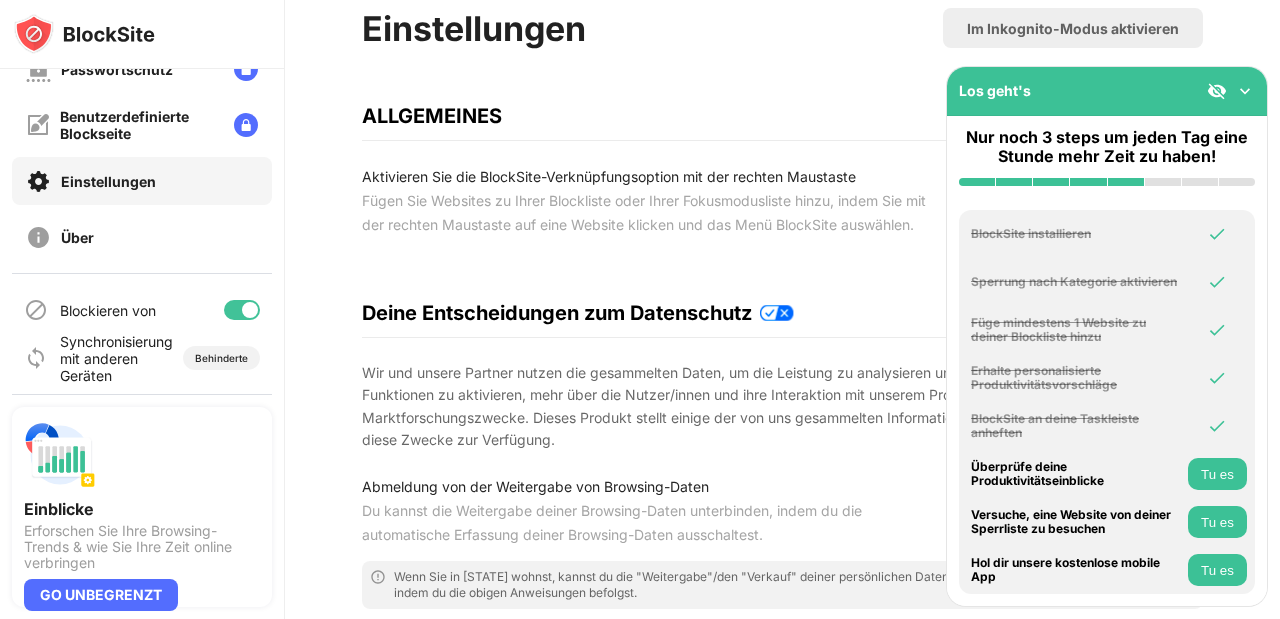 click on "Tu es" at bounding box center (1217, 474) 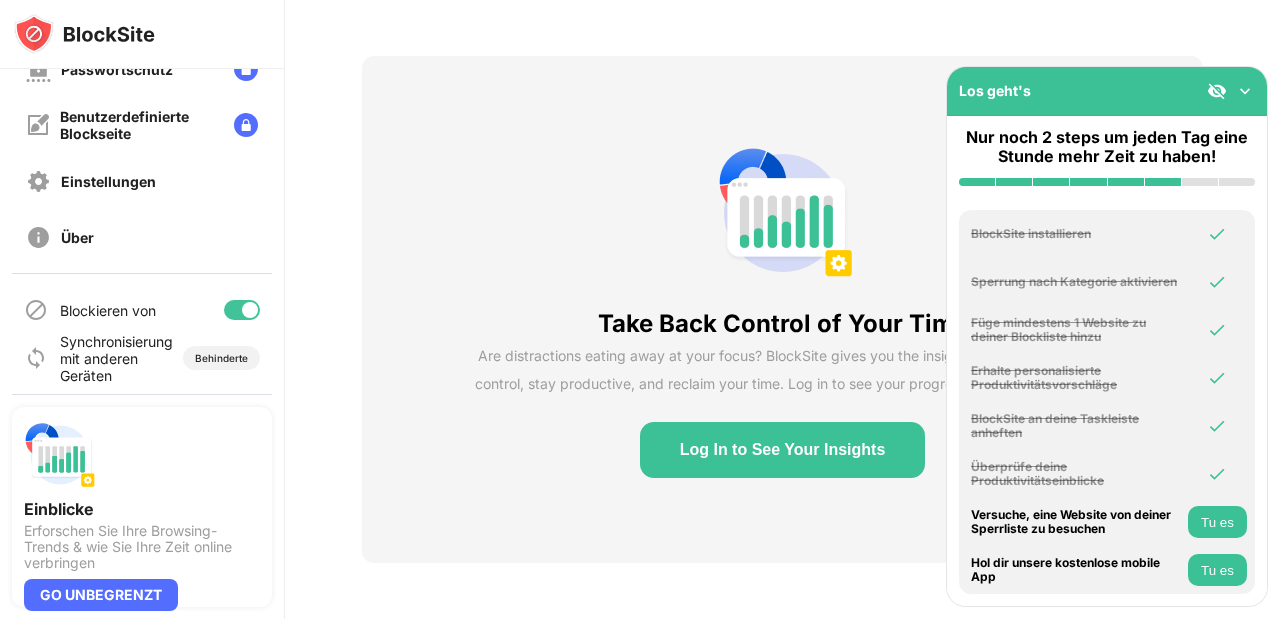 click on "Tu es" at bounding box center (1217, 522) 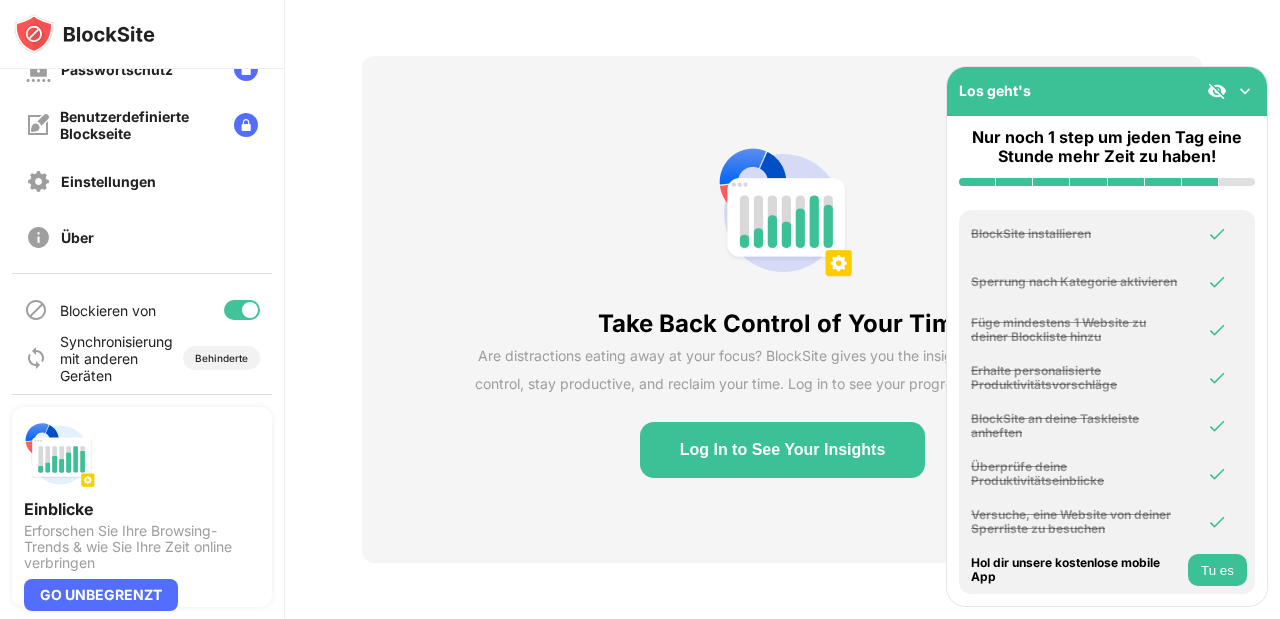click on "Tu es" at bounding box center (1217, 570) 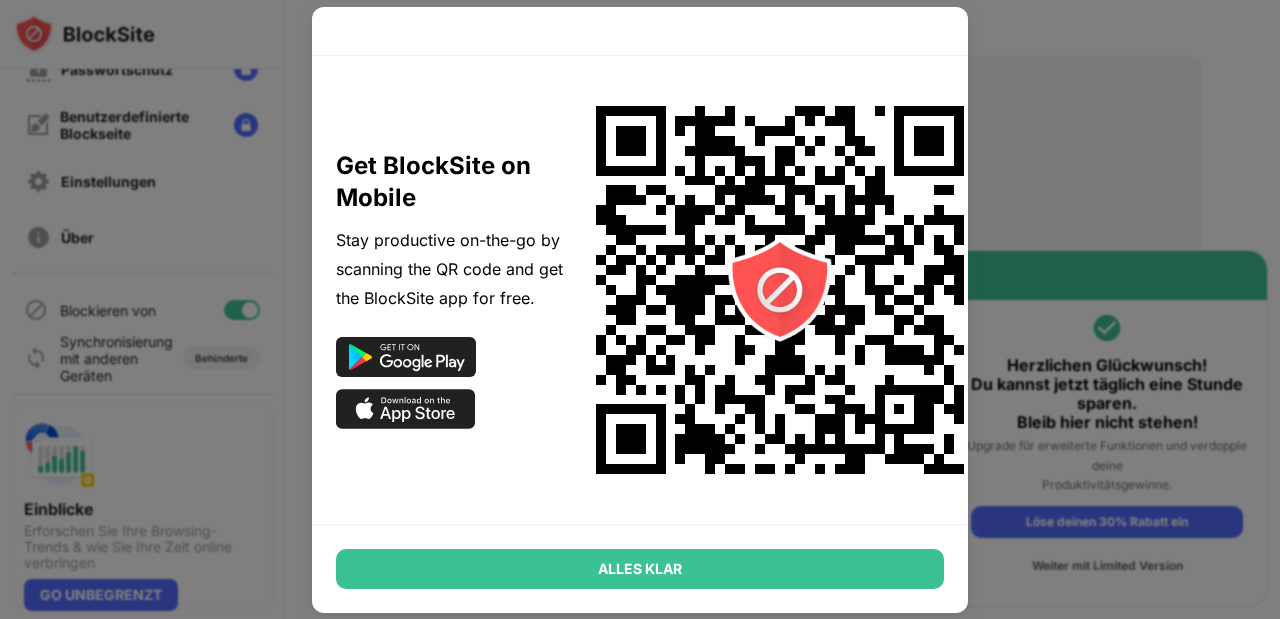 click at bounding box center (640, 309) 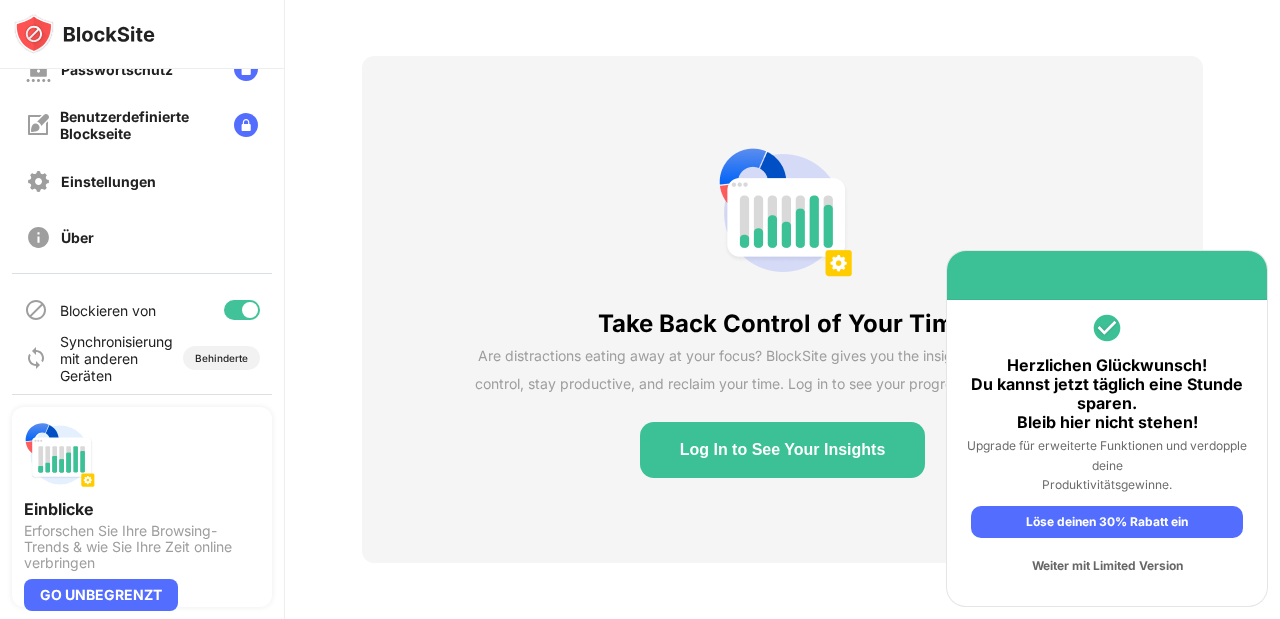 click on "Weiter mit Limited Version" at bounding box center [1107, 566] 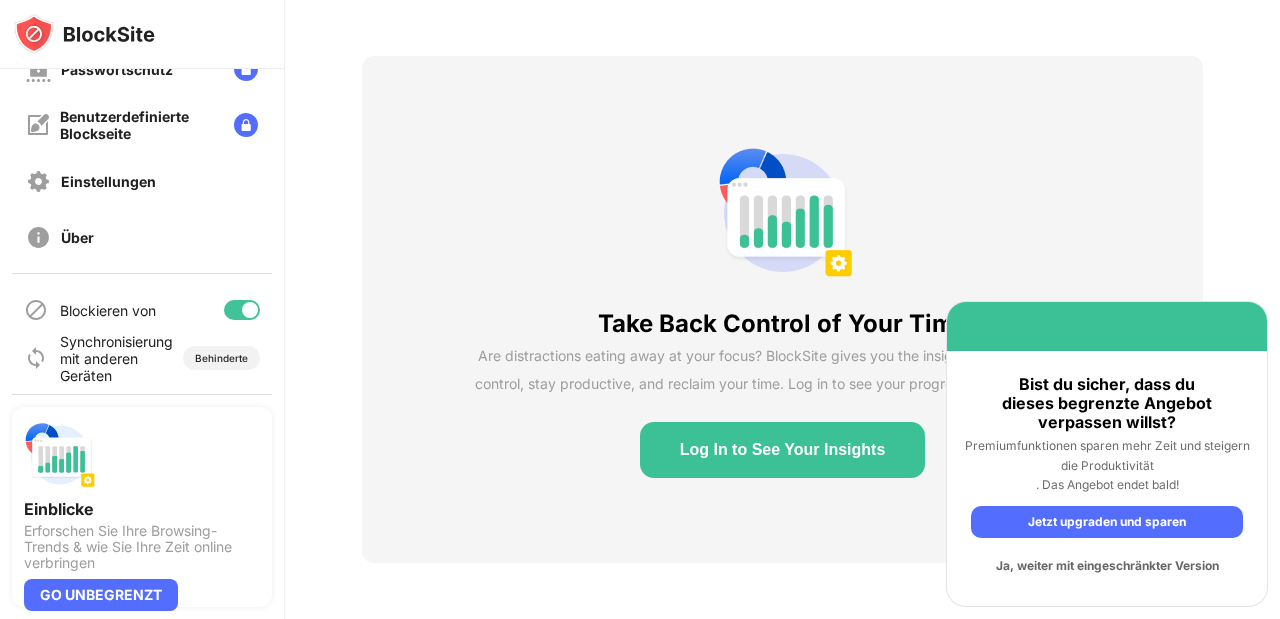 click on "Ja, weiter mit eingeschränkter Version" at bounding box center [1107, 566] 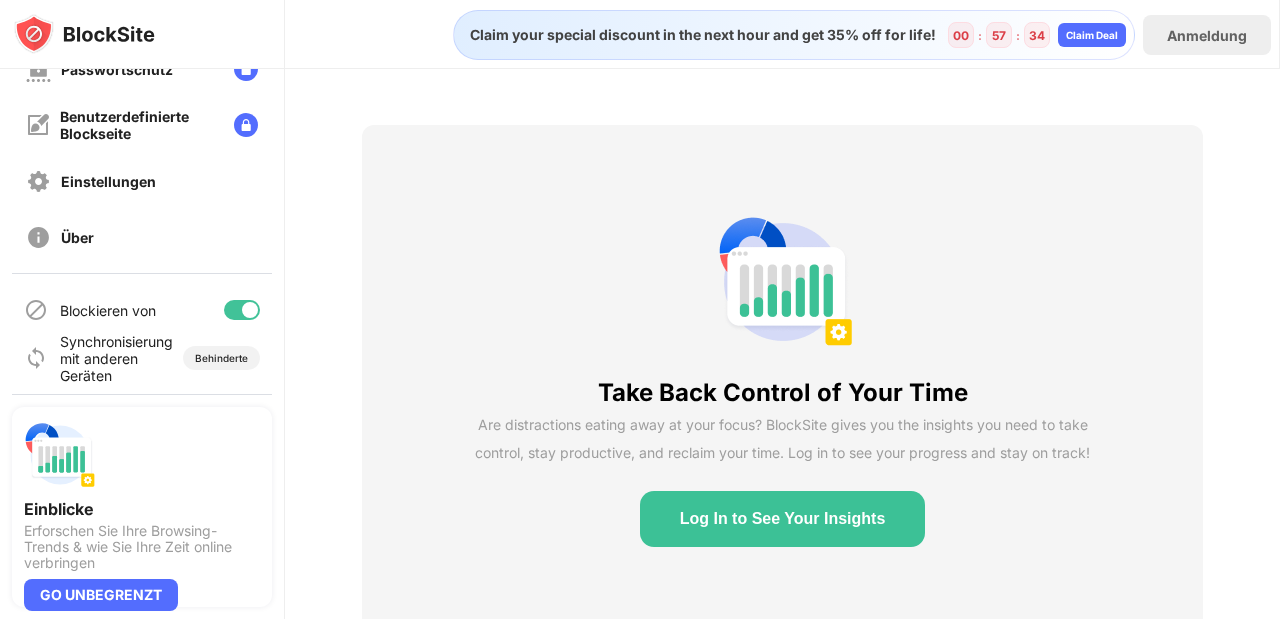scroll, scrollTop: 0, scrollLeft: 0, axis: both 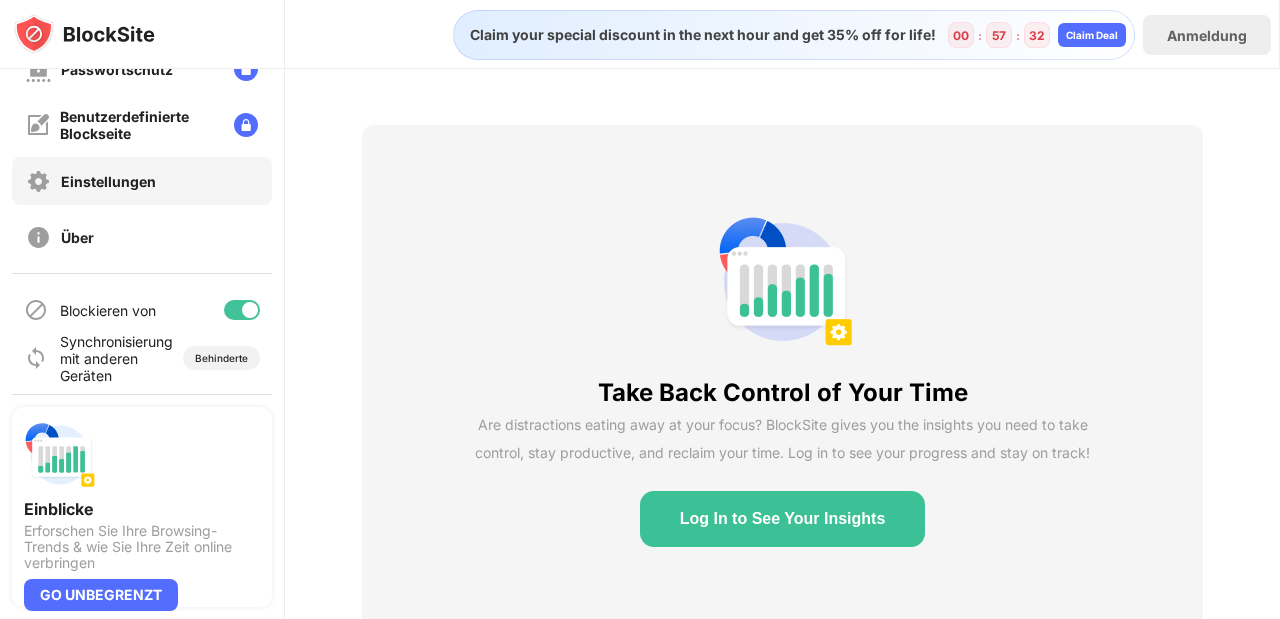 click on "Einstellungen" at bounding box center (142, 181) 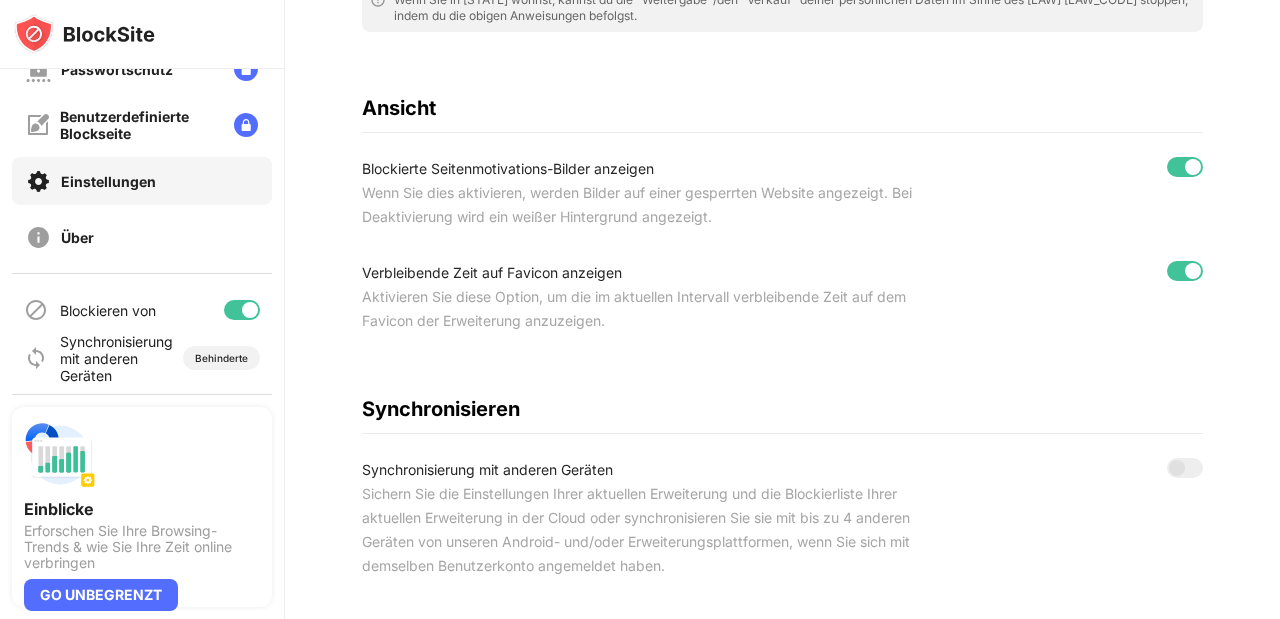 scroll, scrollTop: 736, scrollLeft: 0, axis: vertical 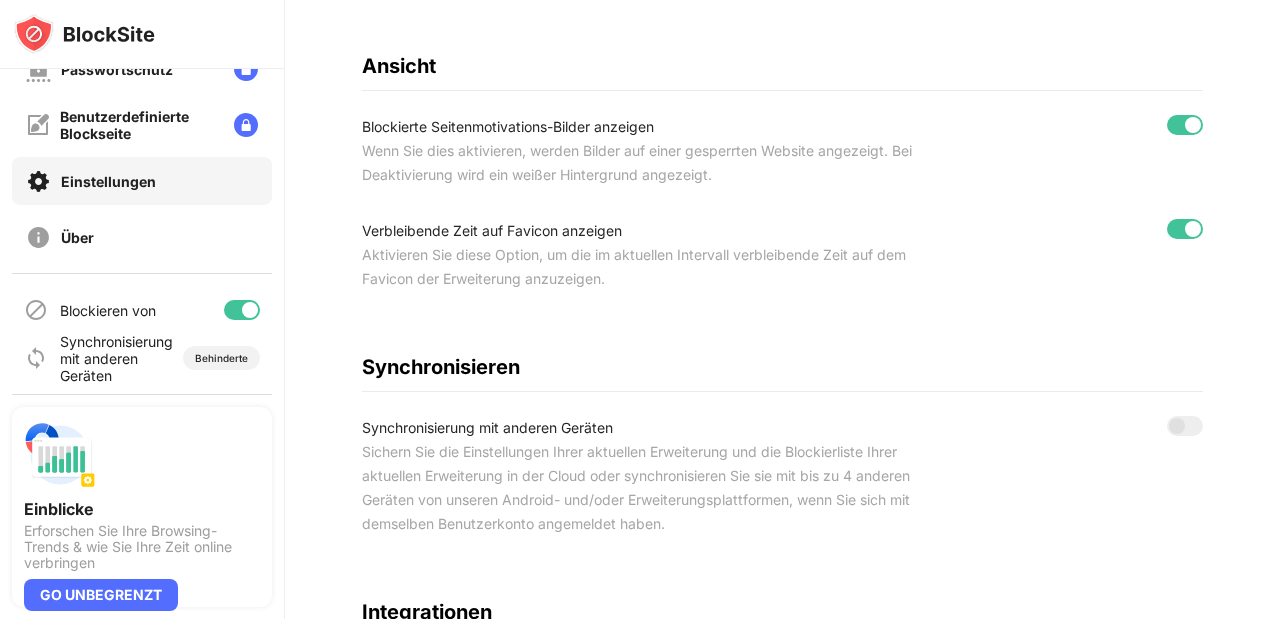 click at bounding box center [1185, 125] 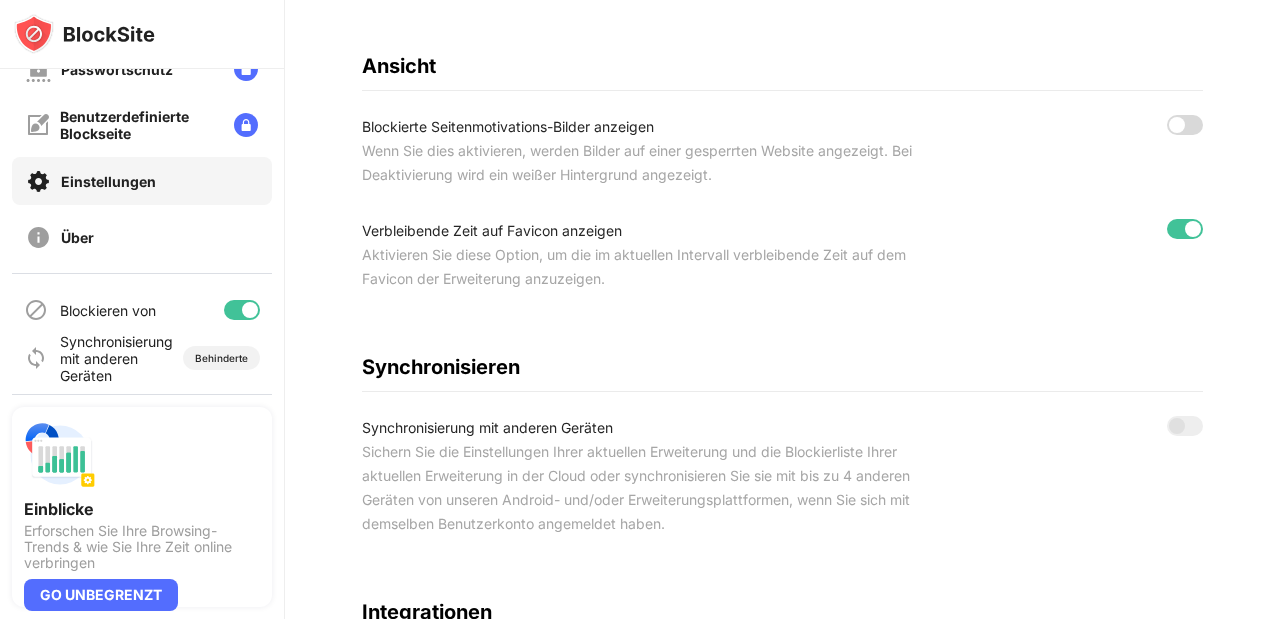 click at bounding box center (1193, 229) 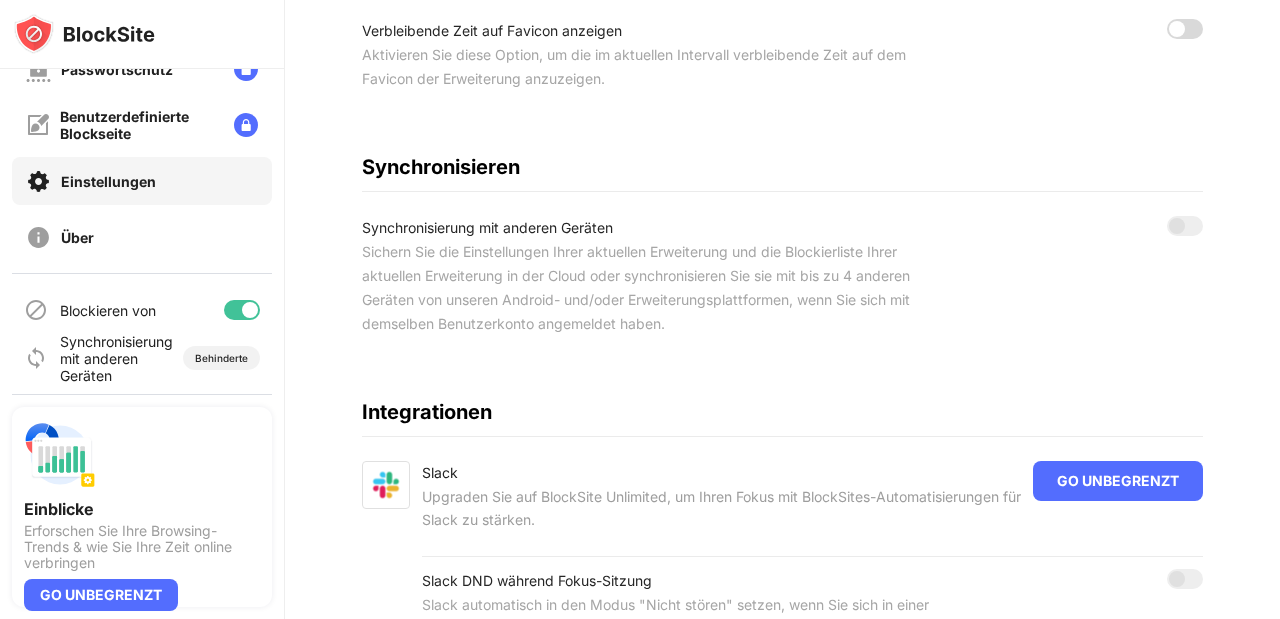 scroll, scrollTop: 1063, scrollLeft: 0, axis: vertical 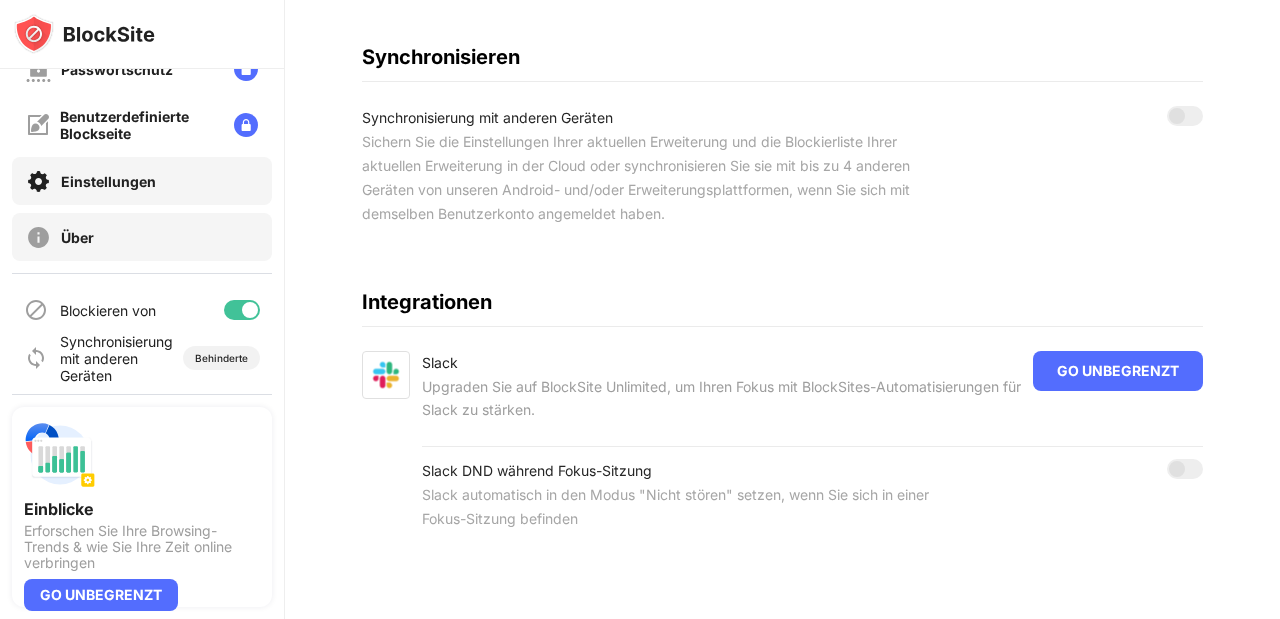 click on "Über" at bounding box center (142, 237) 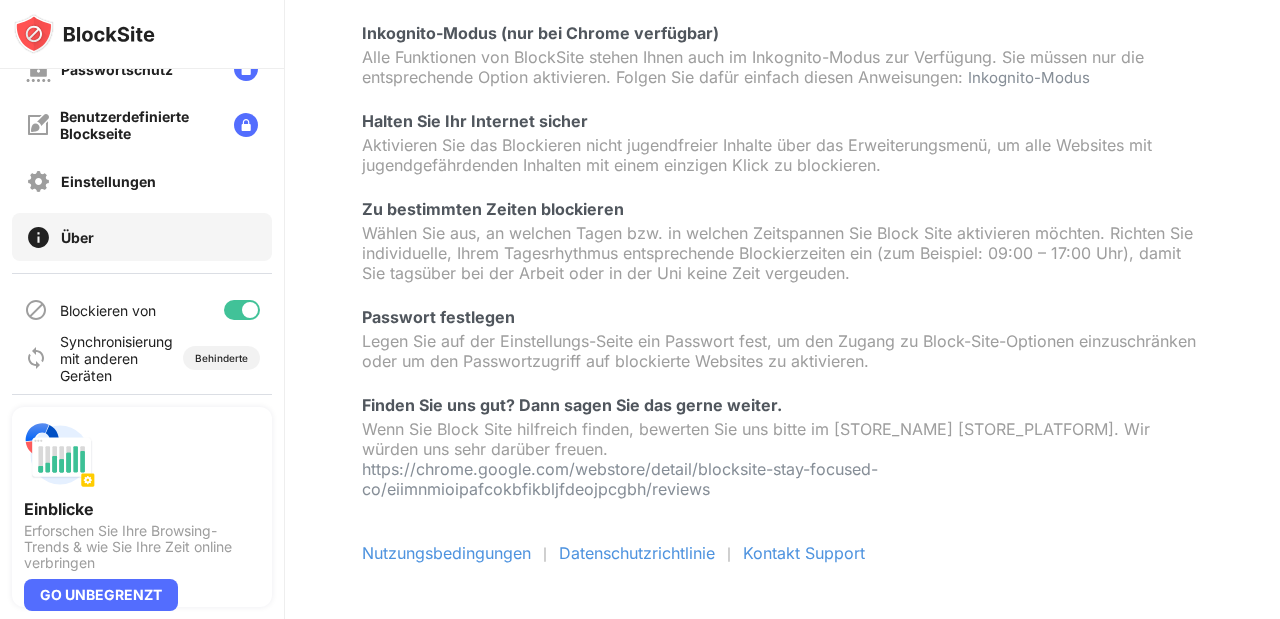 scroll, scrollTop: 475, scrollLeft: 0, axis: vertical 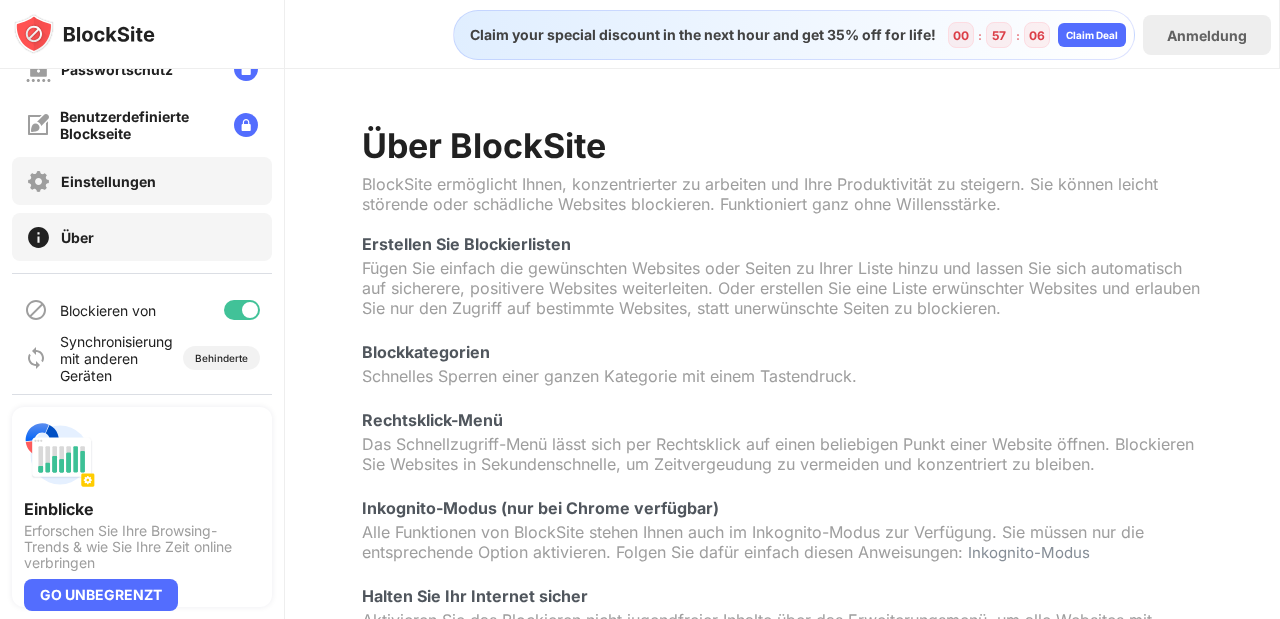 click on "Einstellungen" at bounding box center (108, 181) 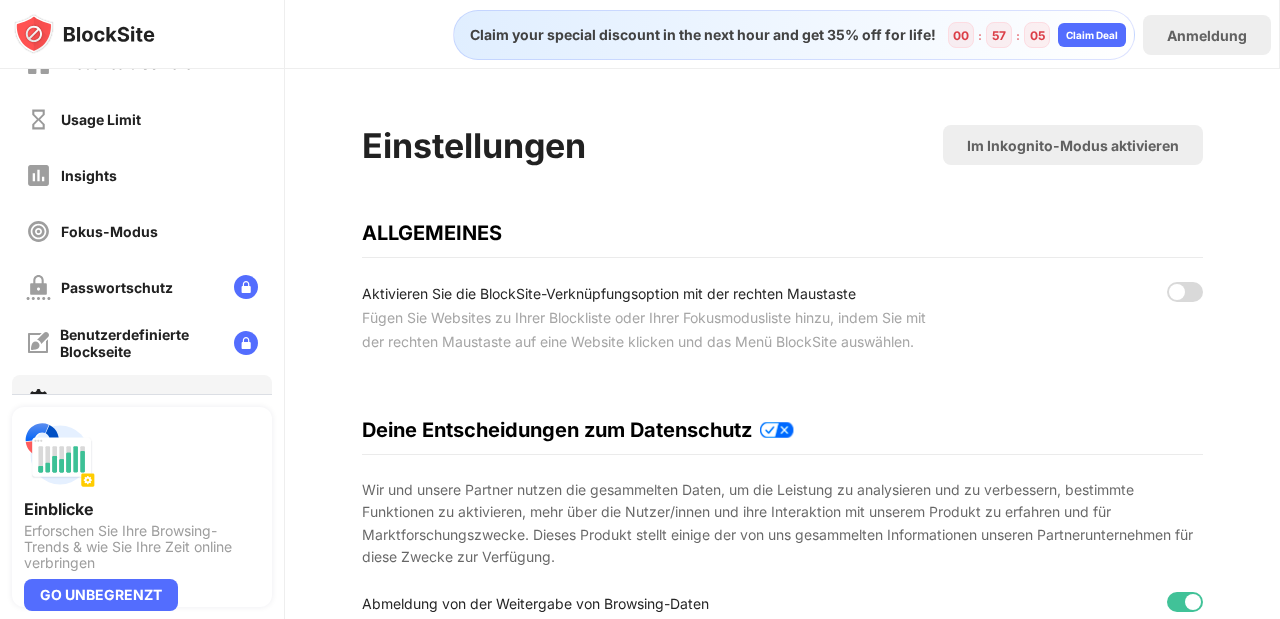 scroll, scrollTop: 0, scrollLeft: 0, axis: both 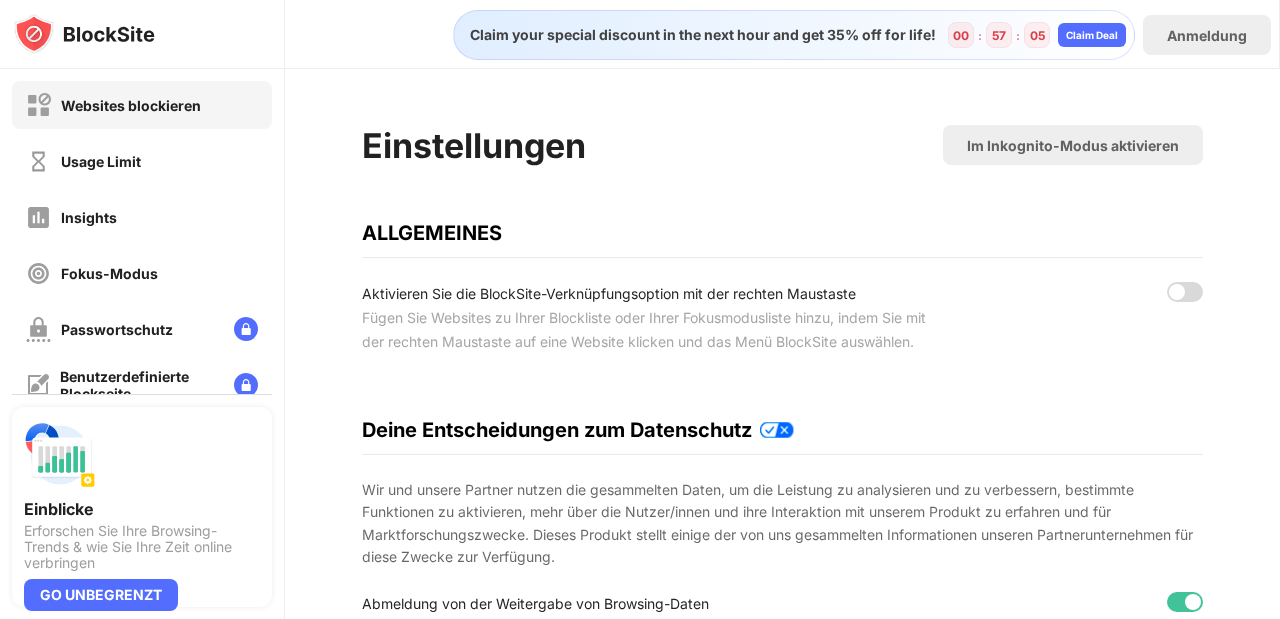 click on "Websites blockieren" at bounding box center (131, 105) 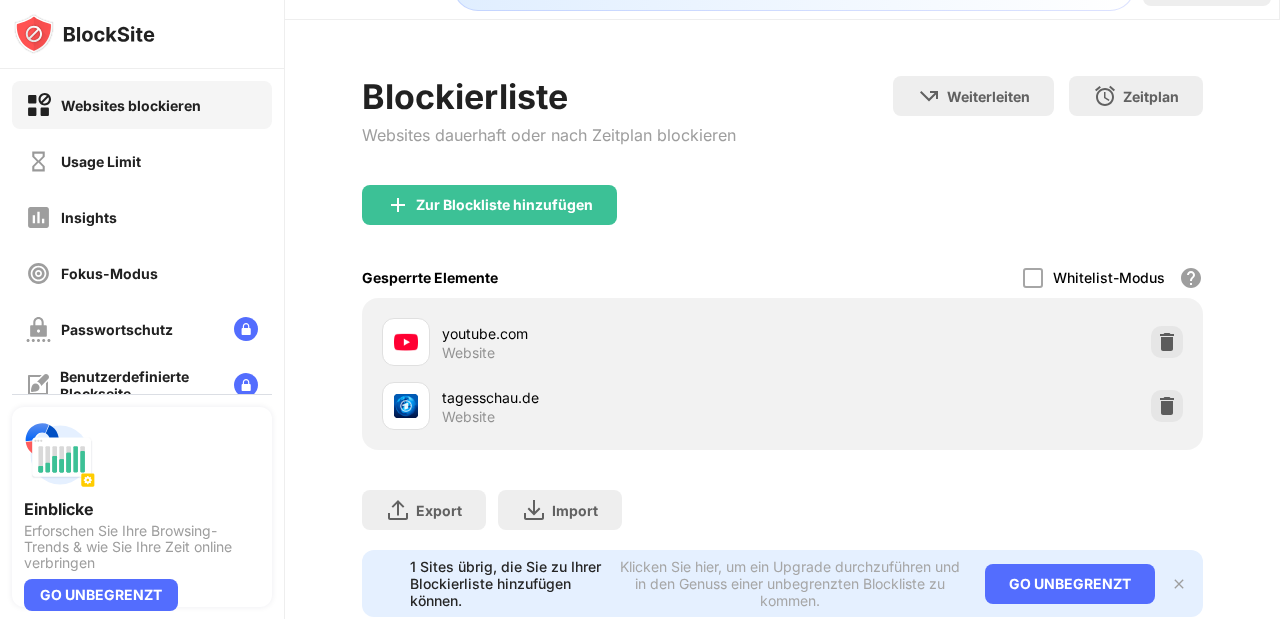 scroll, scrollTop: 0, scrollLeft: 0, axis: both 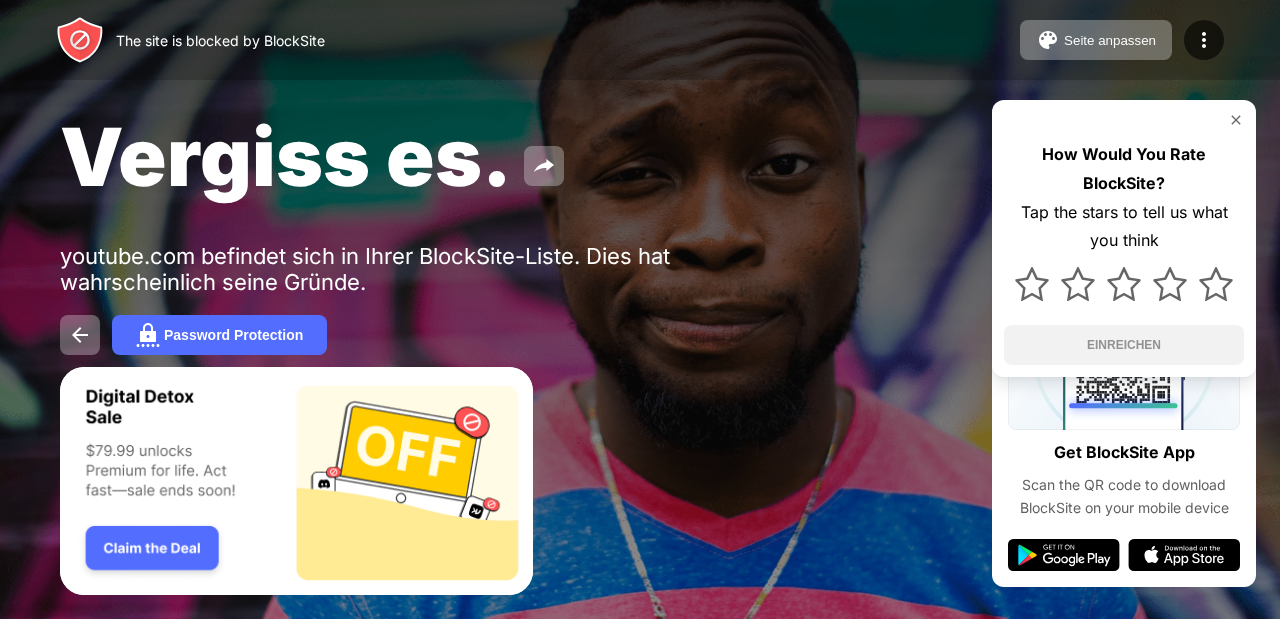 click at bounding box center (1236, 120) 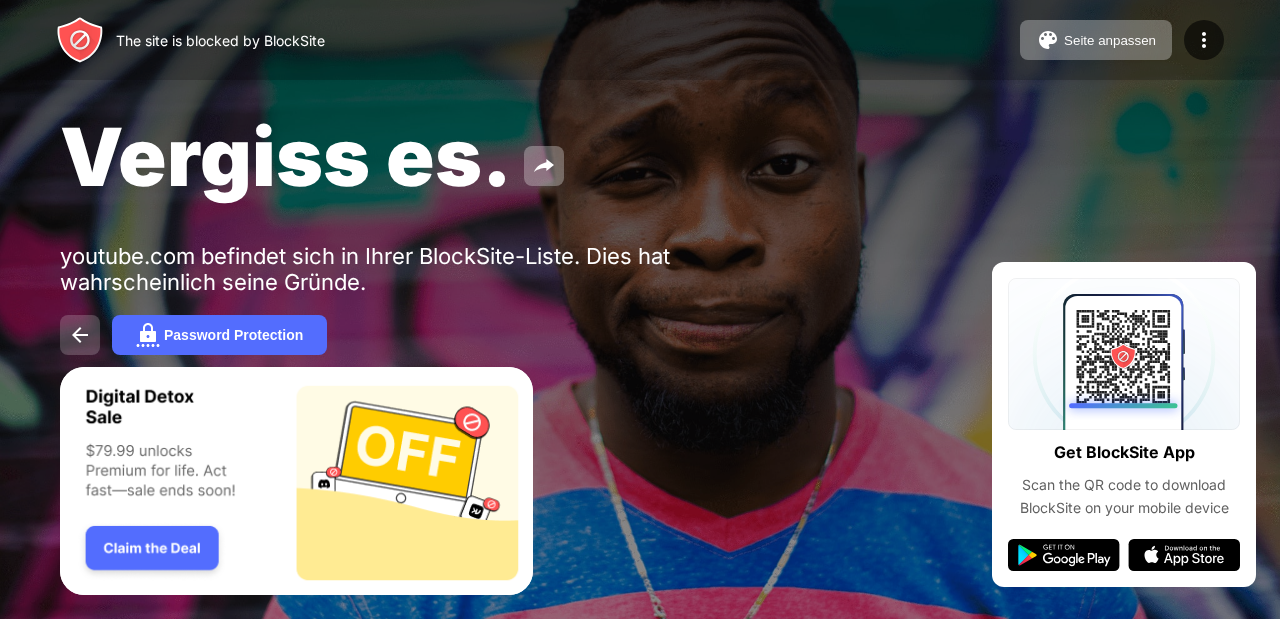 click at bounding box center [80, 335] 